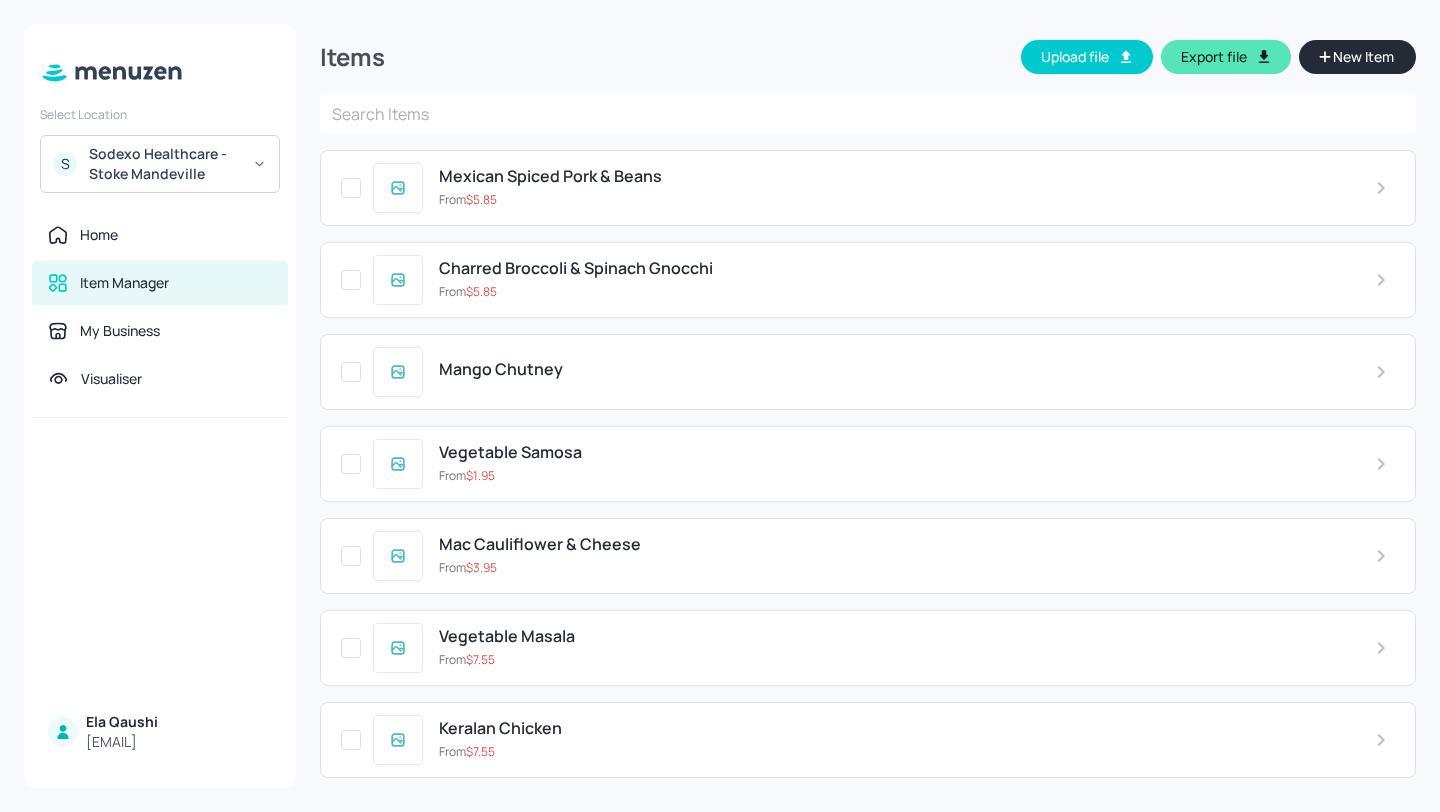 scroll, scrollTop: 0, scrollLeft: 0, axis: both 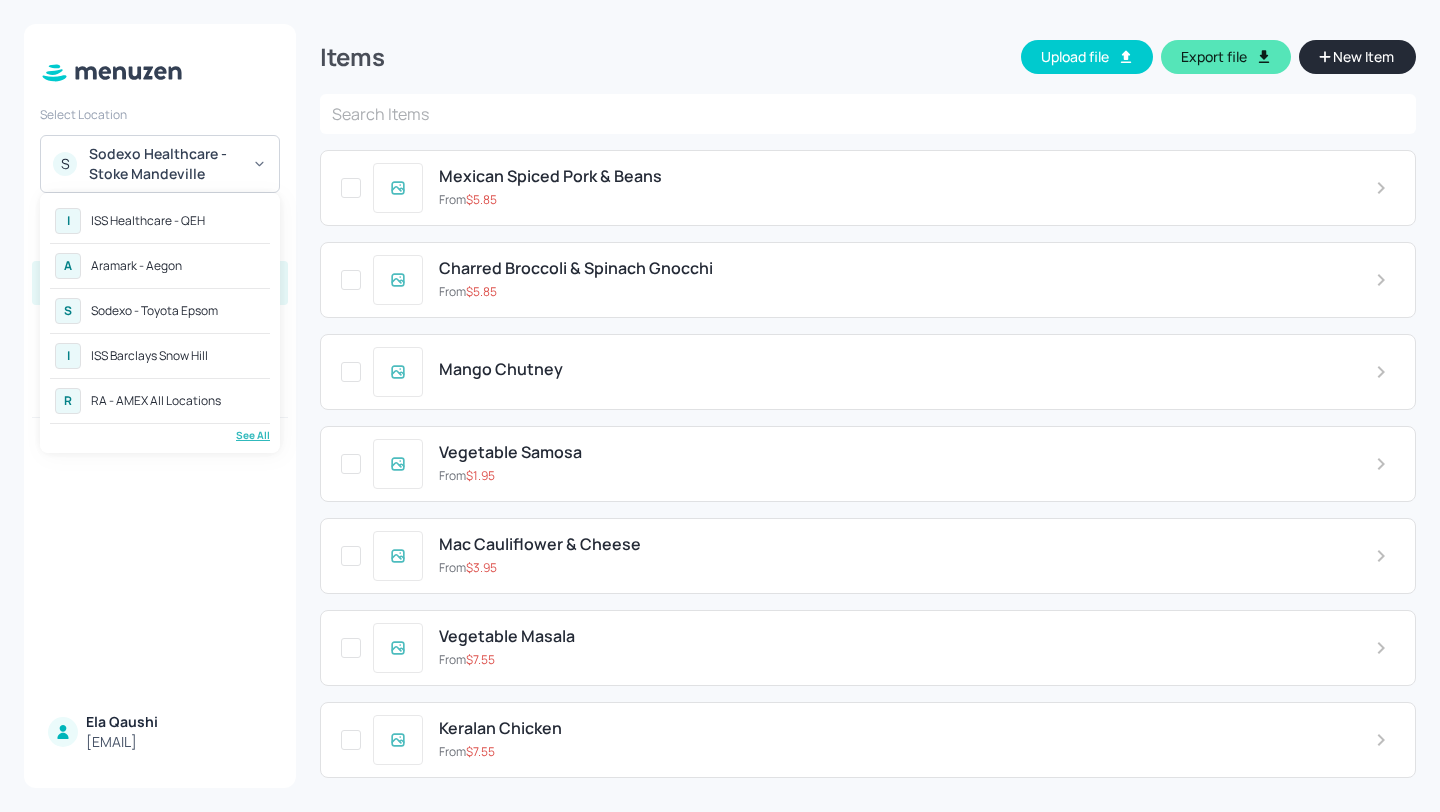 click on "ISS Healthcare - QEH" at bounding box center [148, 221] 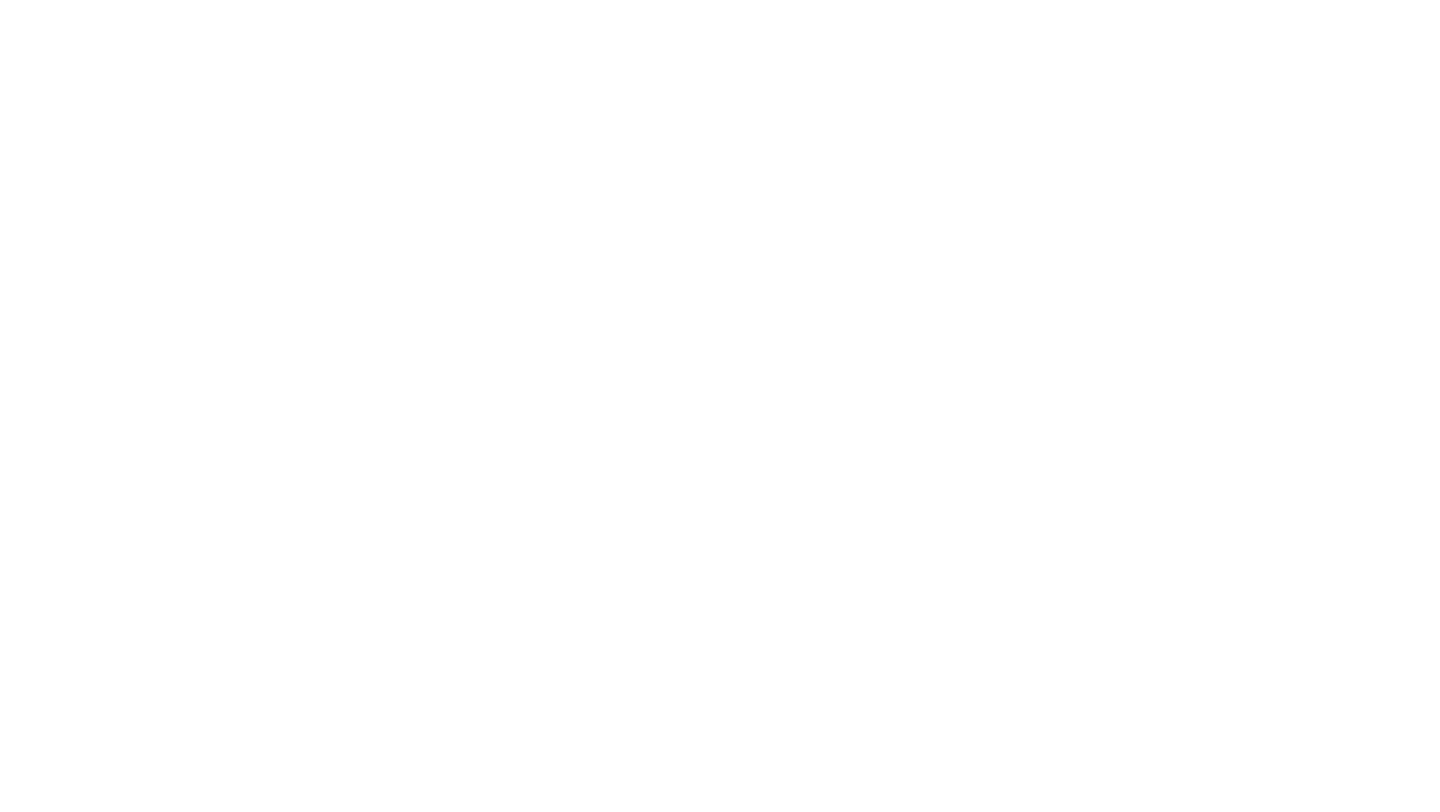 scroll, scrollTop: 0, scrollLeft: 0, axis: both 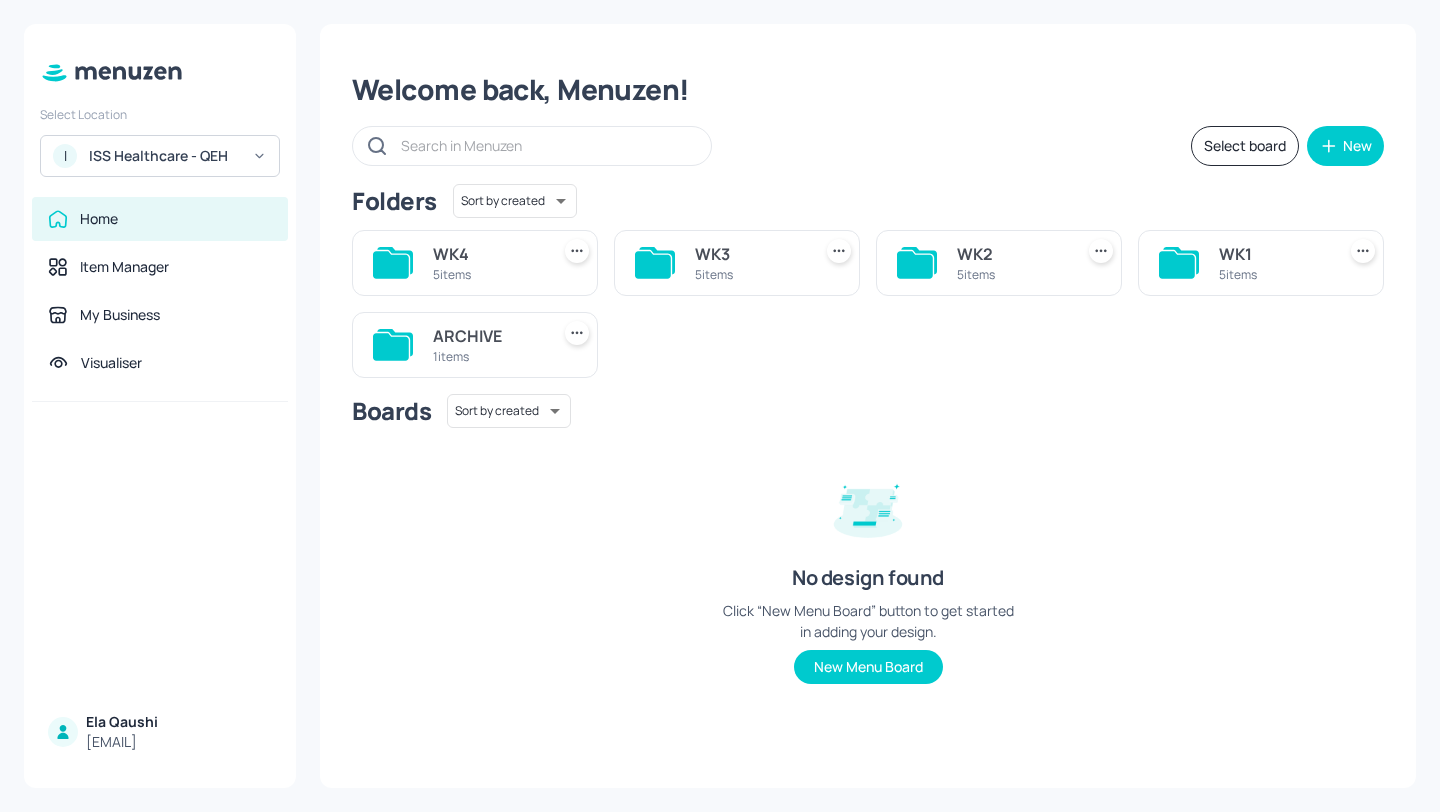 click on "WK4" at bounding box center (487, 254) 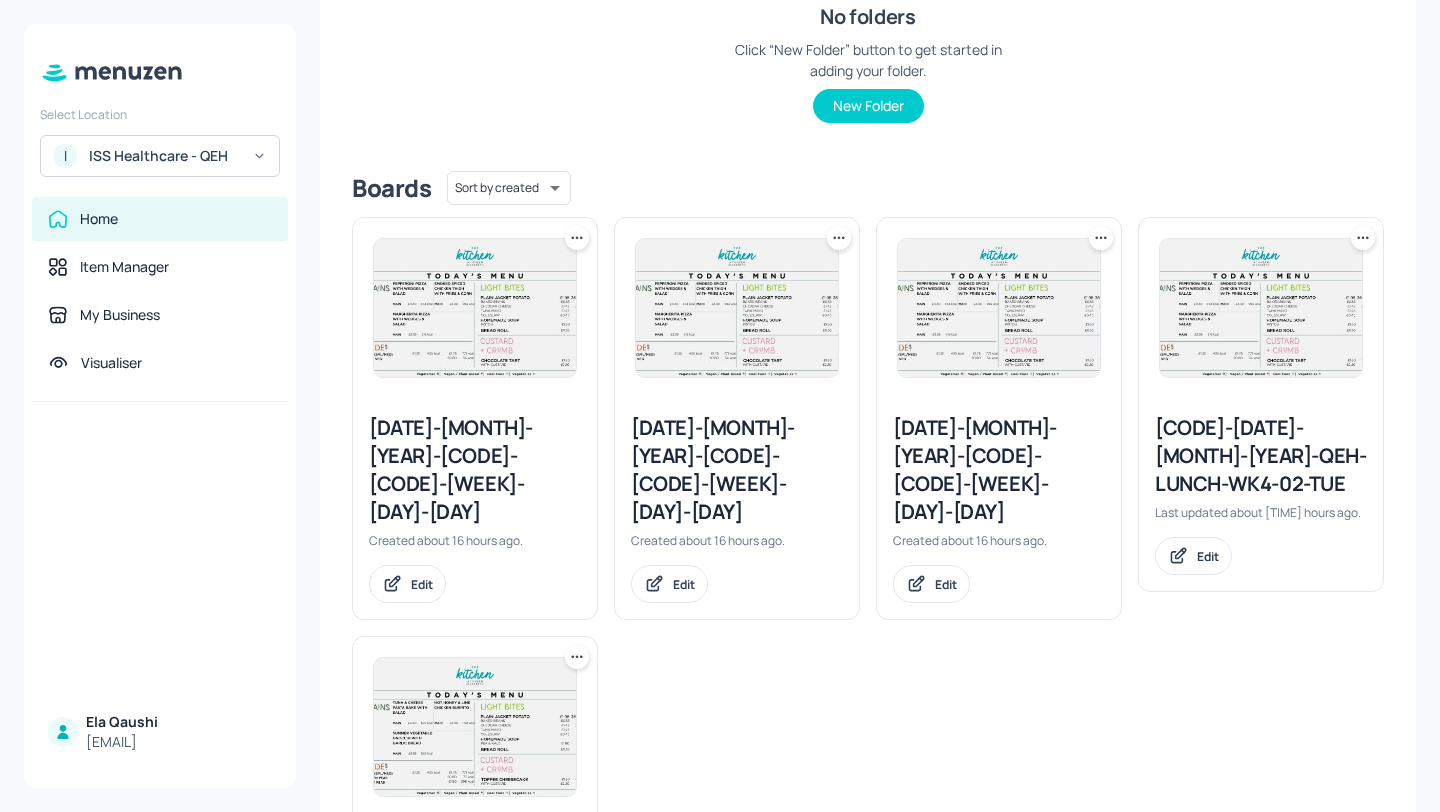 scroll, scrollTop: 514, scrollLeft: 0, axis: vertical 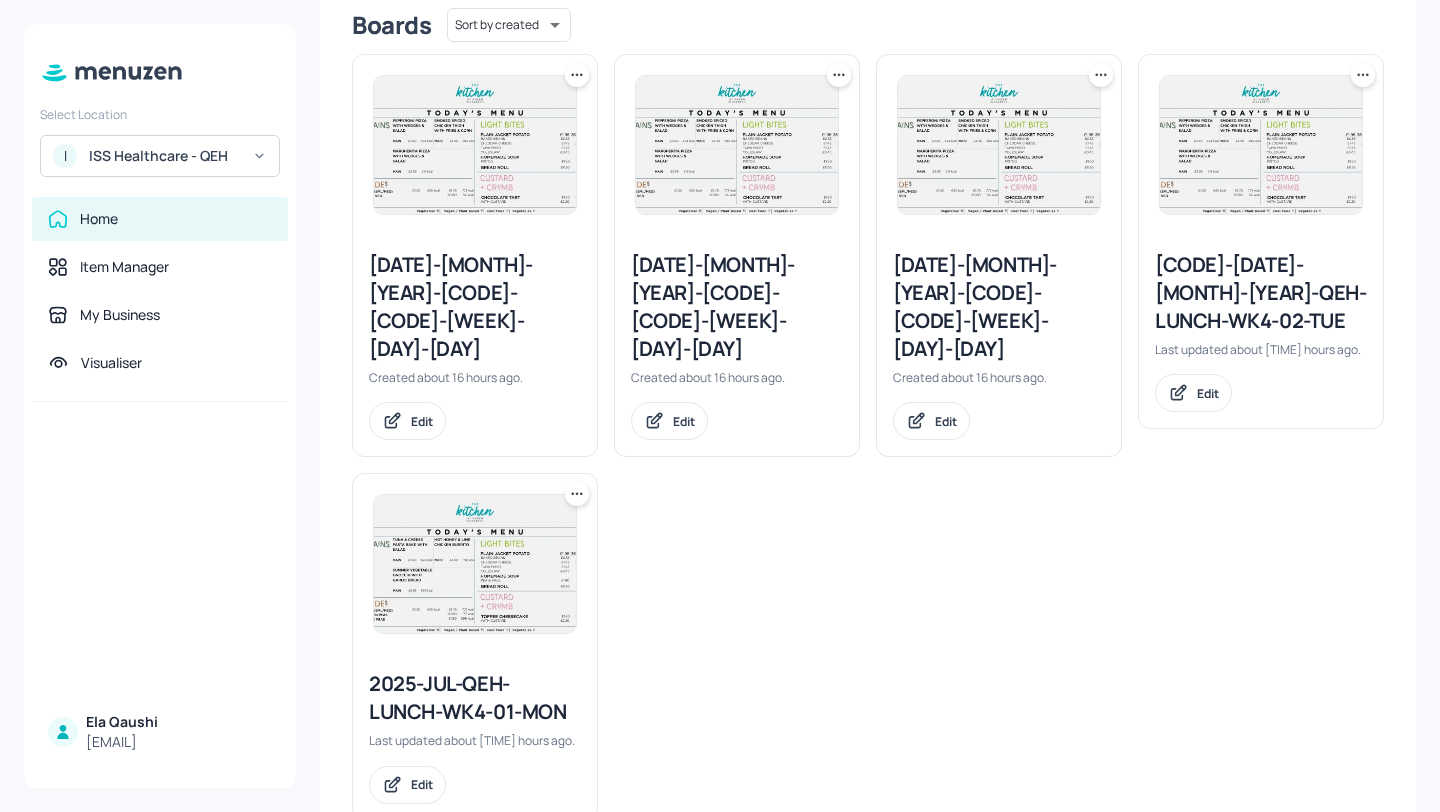 click on "2025-JUL-QEH-LUNCH-WK4-01-MON" at bounding box center (475, 698) 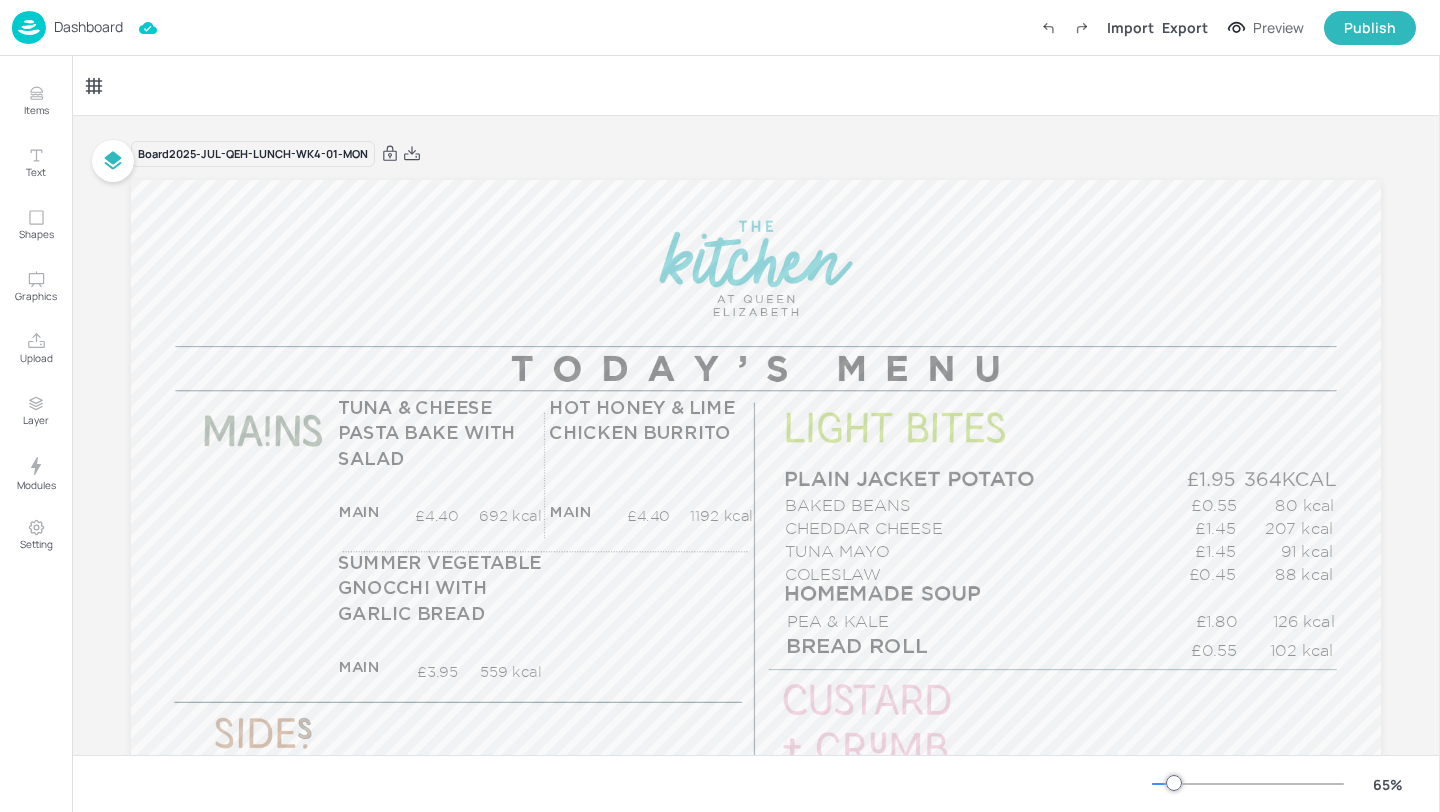 click on "Dashboard" at bounding box center (88, 27) 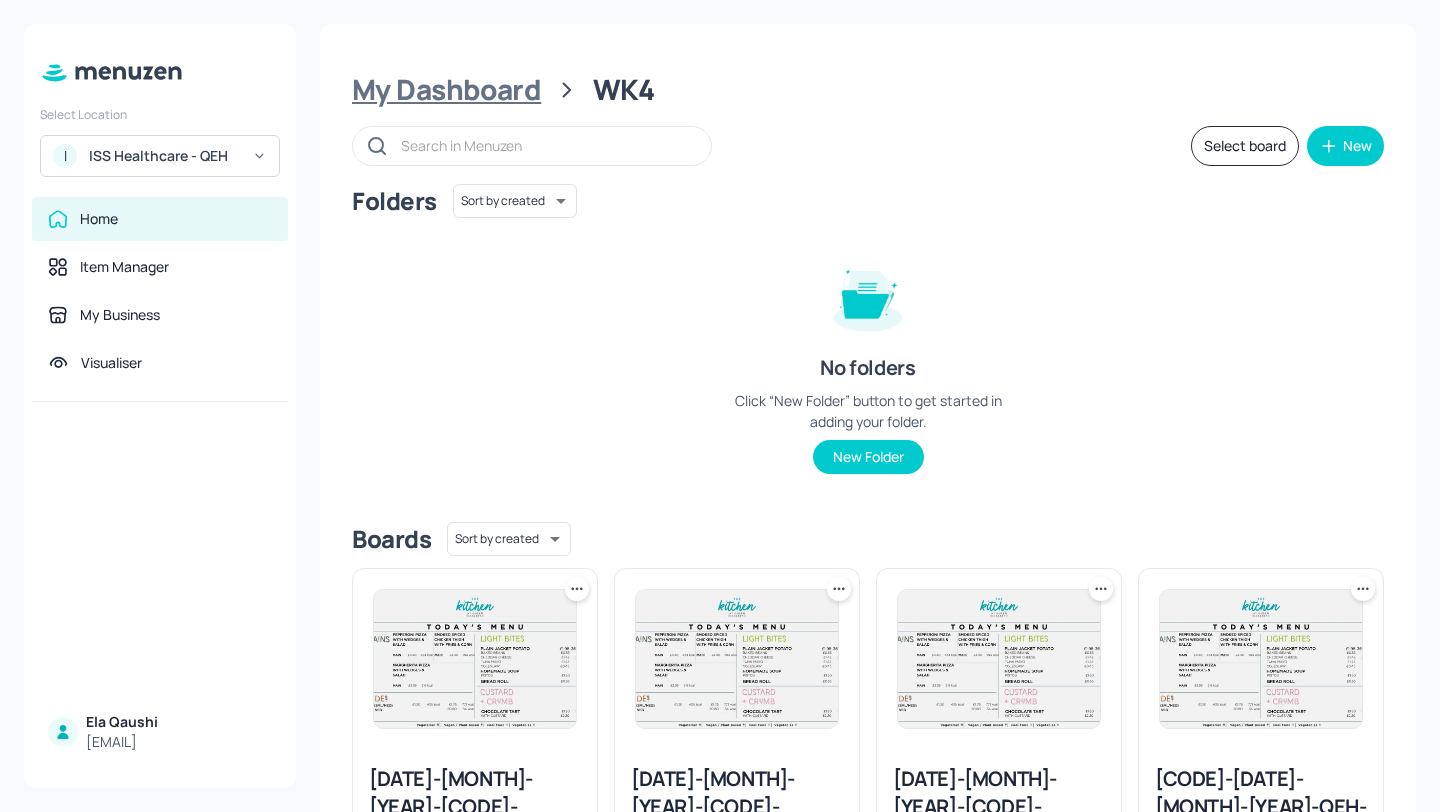 click on "My Dashboard" at bounding box center [446, 90] 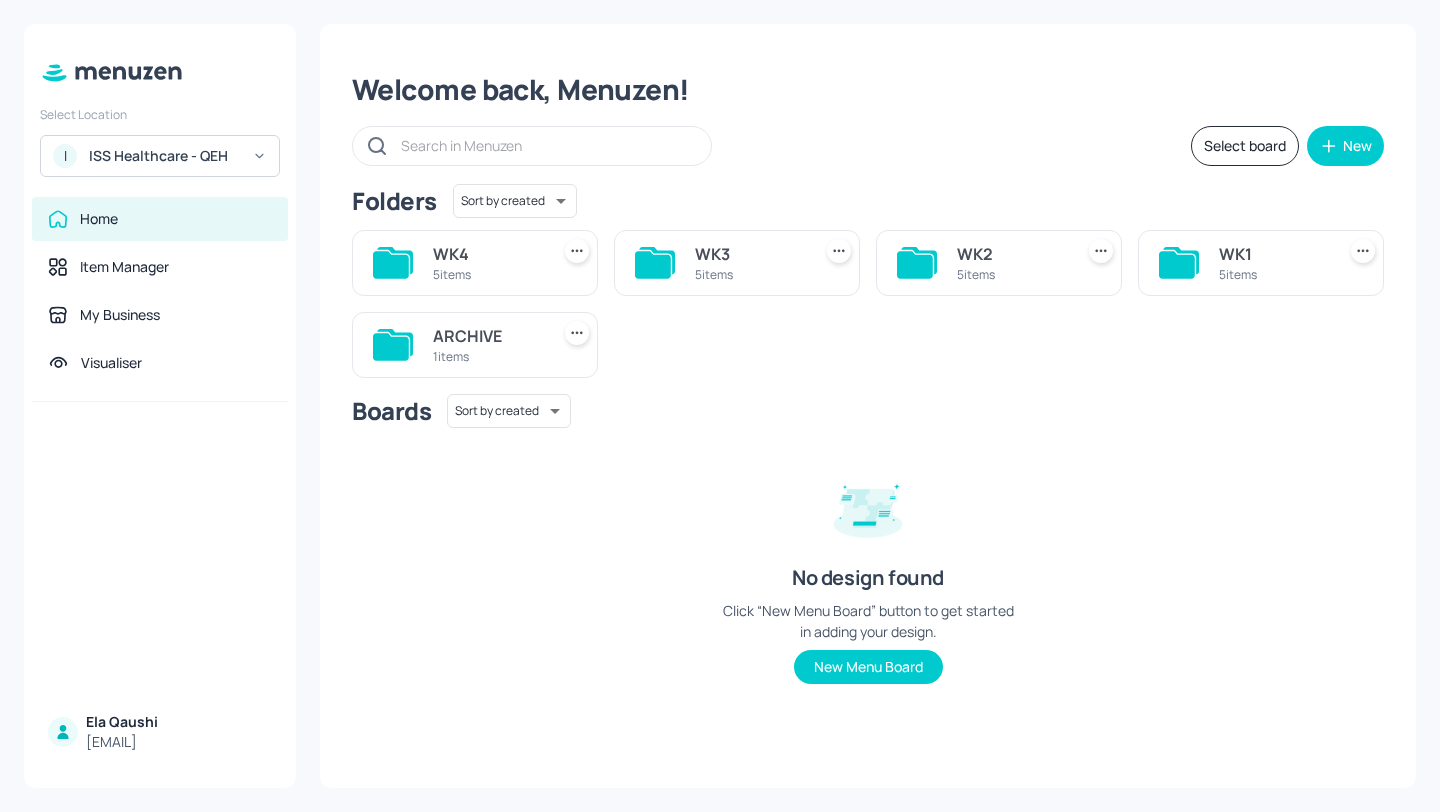click on "5  items" at bounding box center [1273, 274] 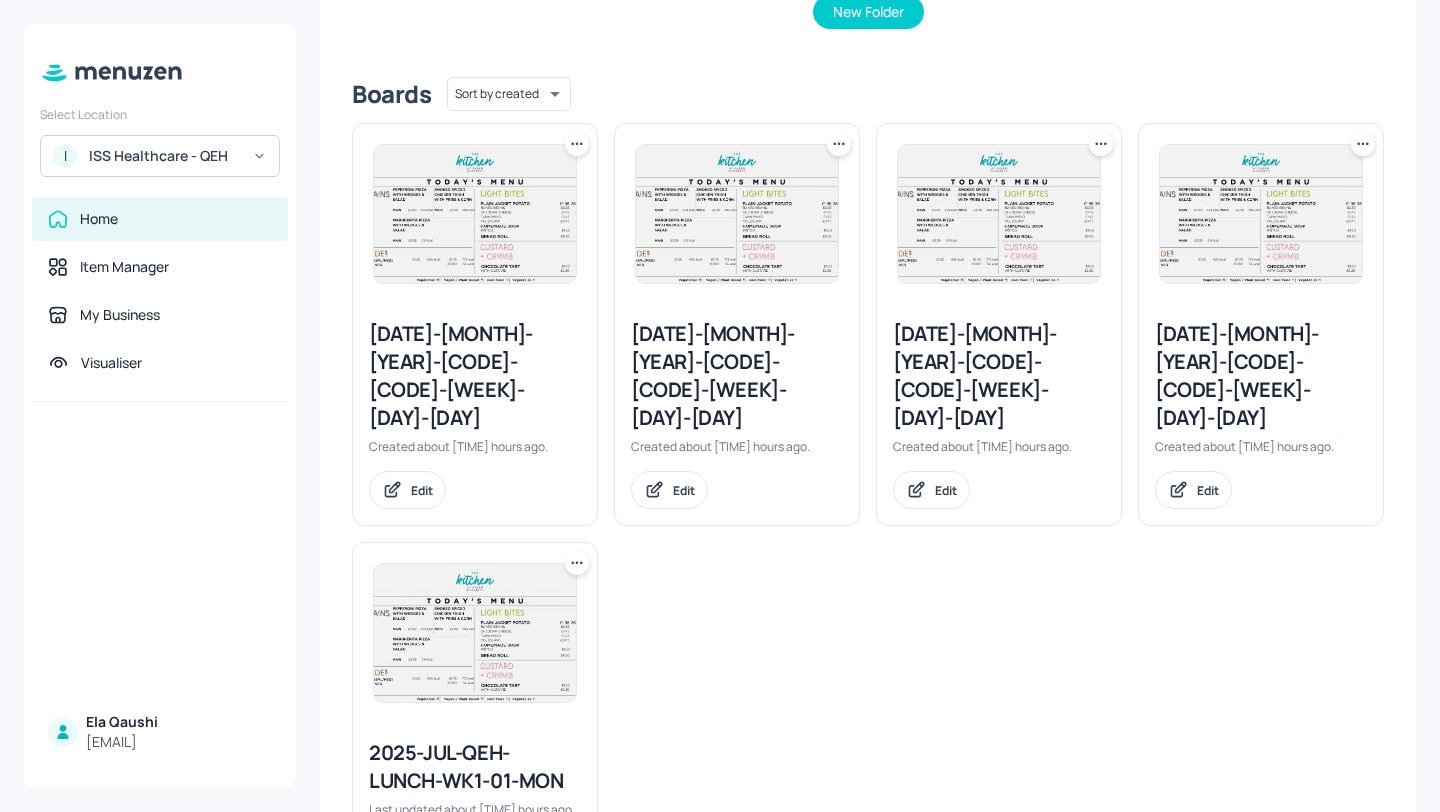 scroll, scrollTop: 448, scrollLeft: 0, axis: vertical 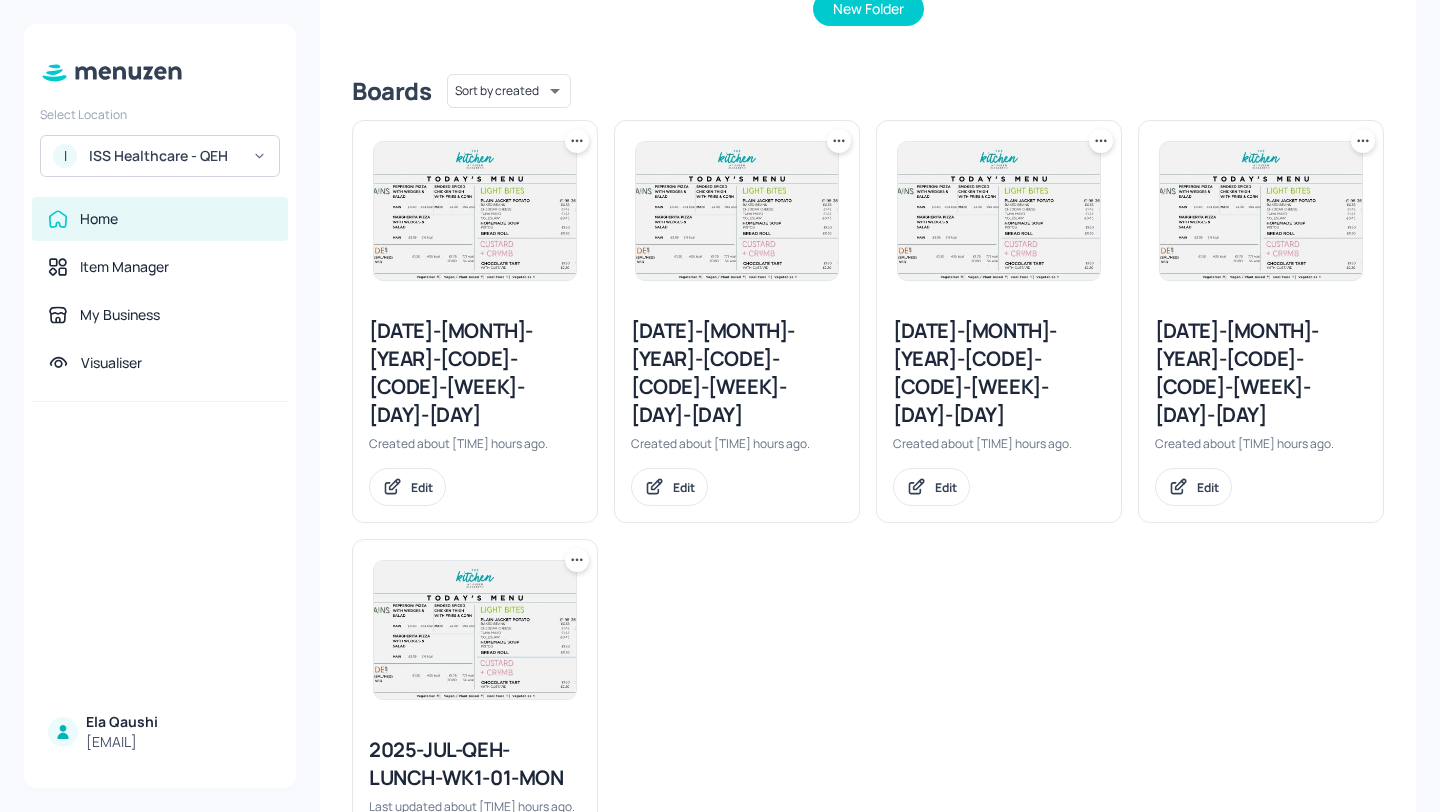 click on "2025-JUL-QEH-LUNCH-WK1-01-MON" at bounding box center (475, 764) 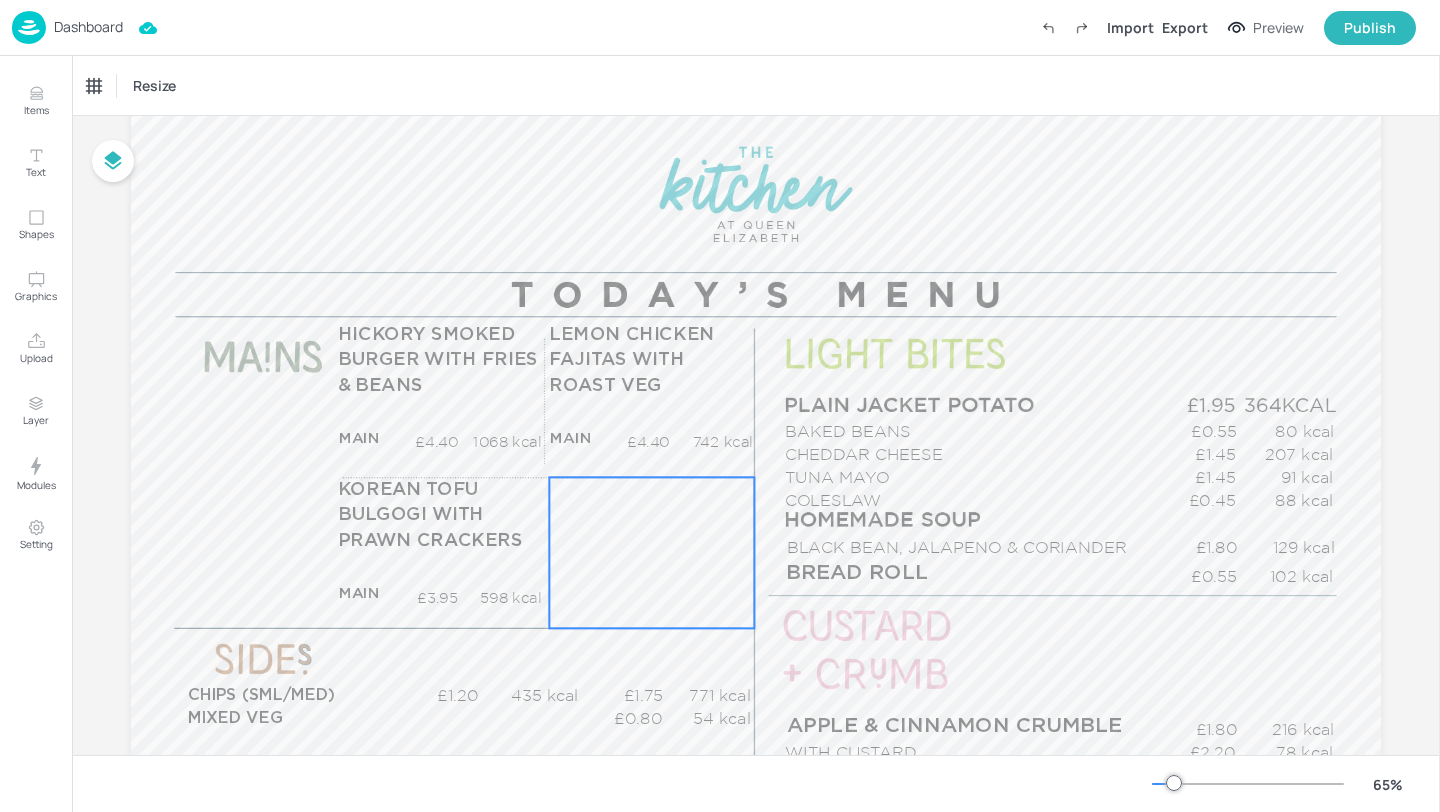scroll, scrollTop: 0, scrollLeft: 0, axis: both 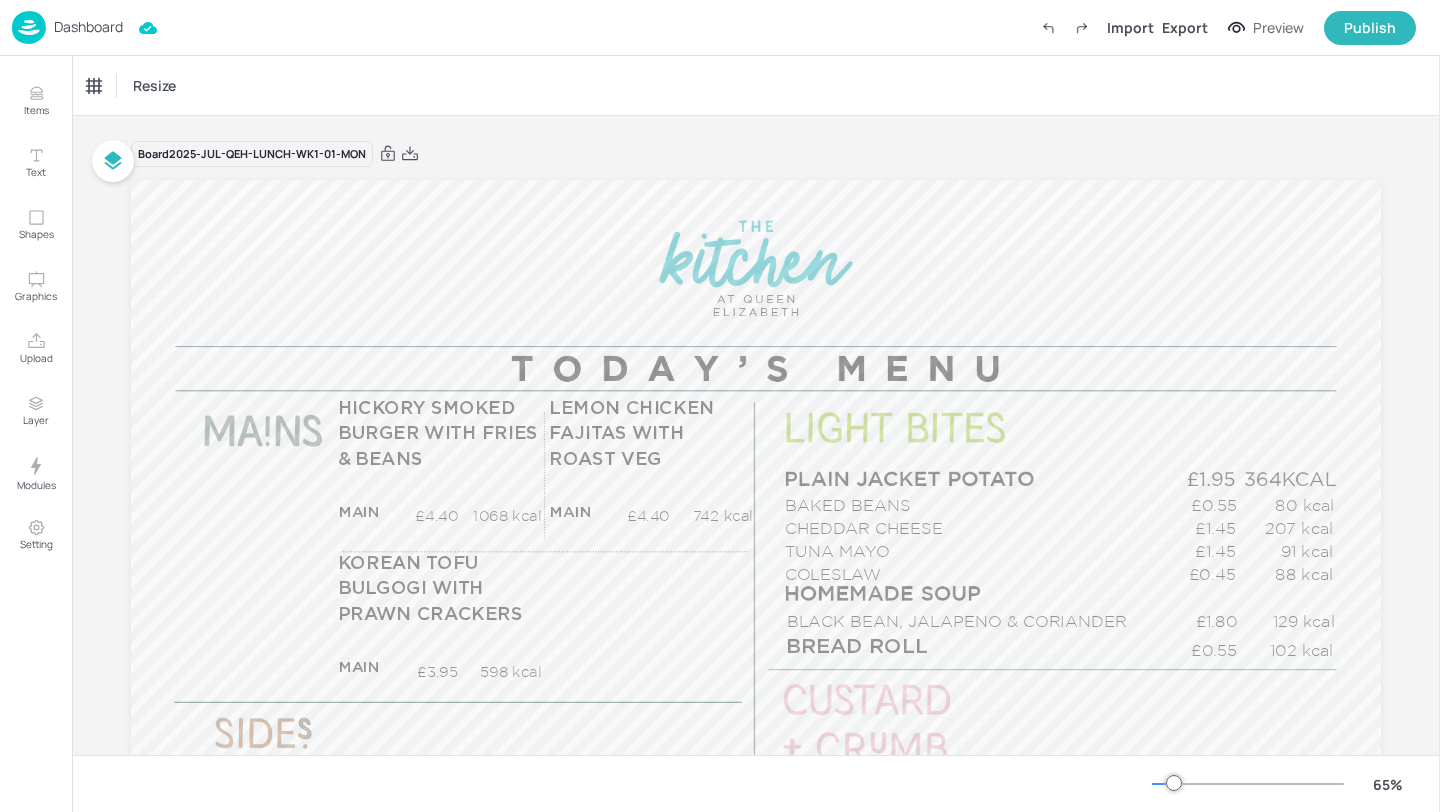click on "Import Export Preview Publish" at bounding box center [1223, 28] 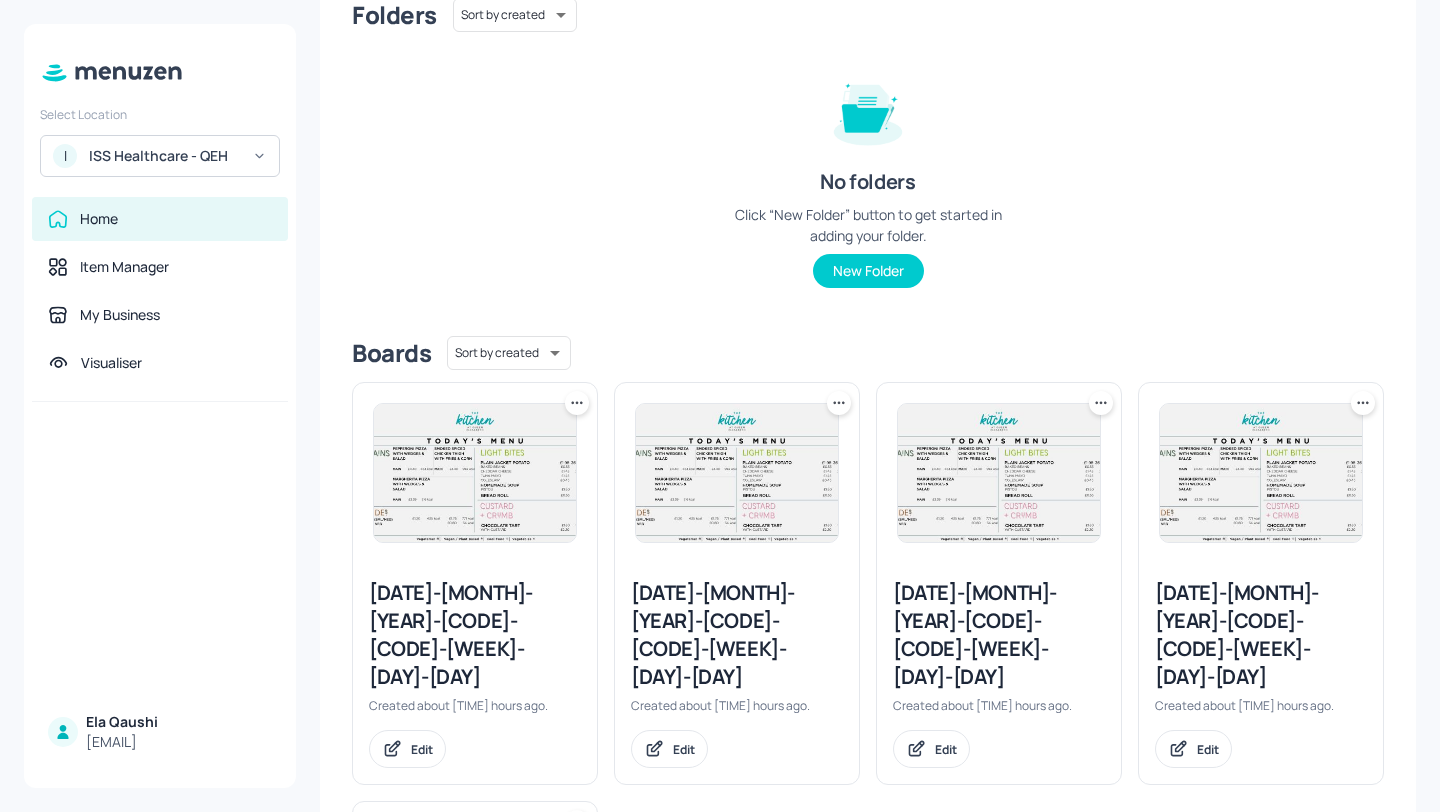 scroll, scrollTop: 429, scrollLeft: 0, axis: vertical 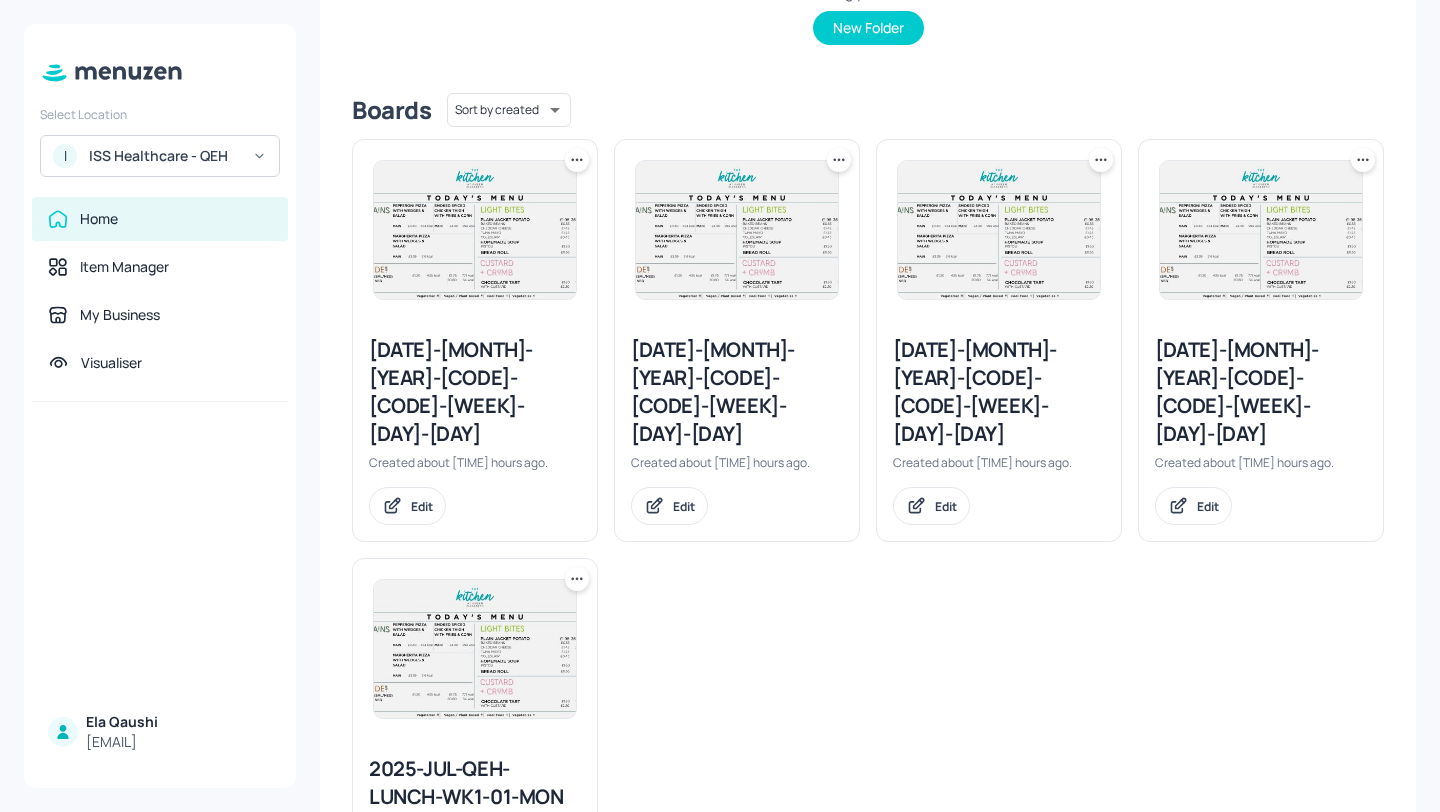 click 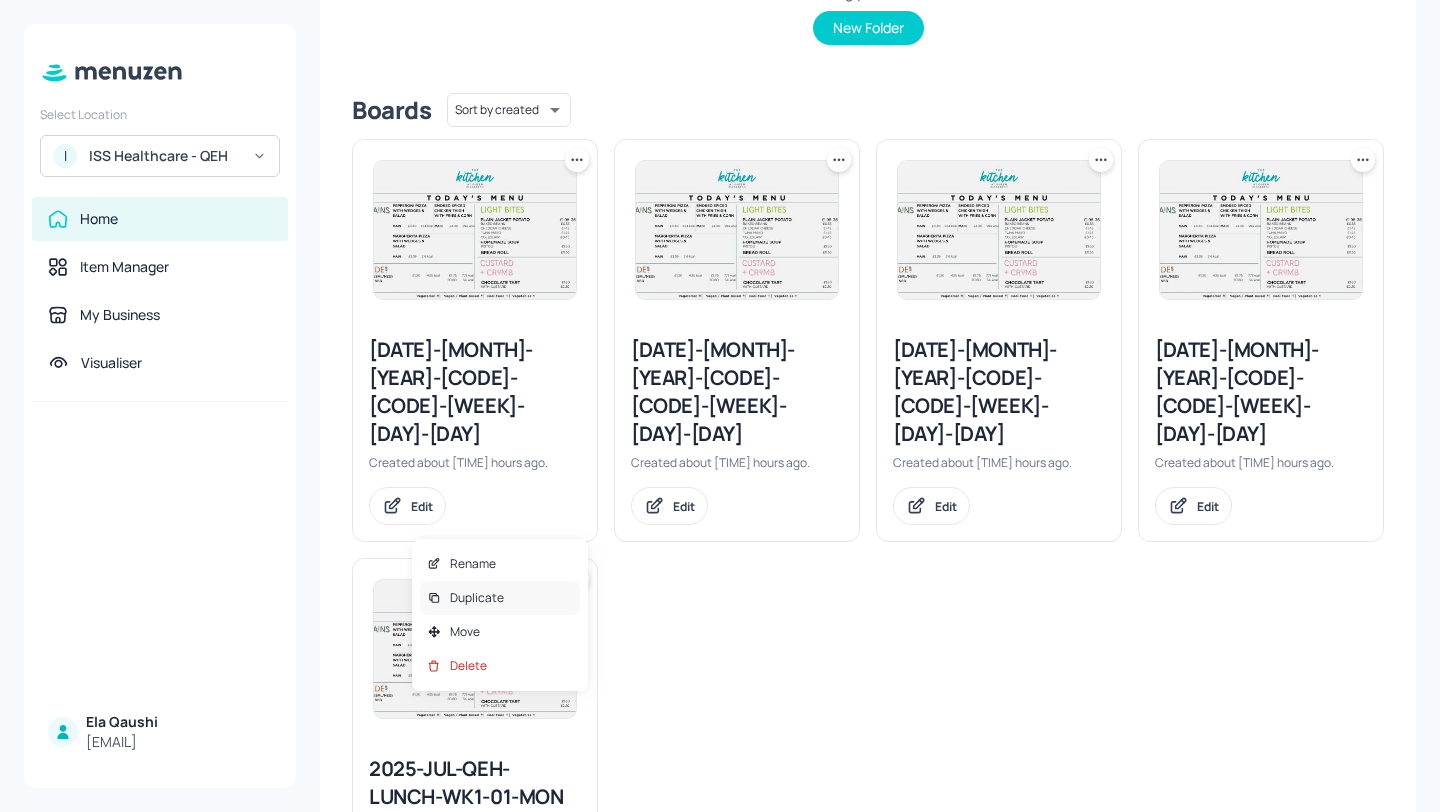 click on "Duplicate" at bounding box center (500, 598) 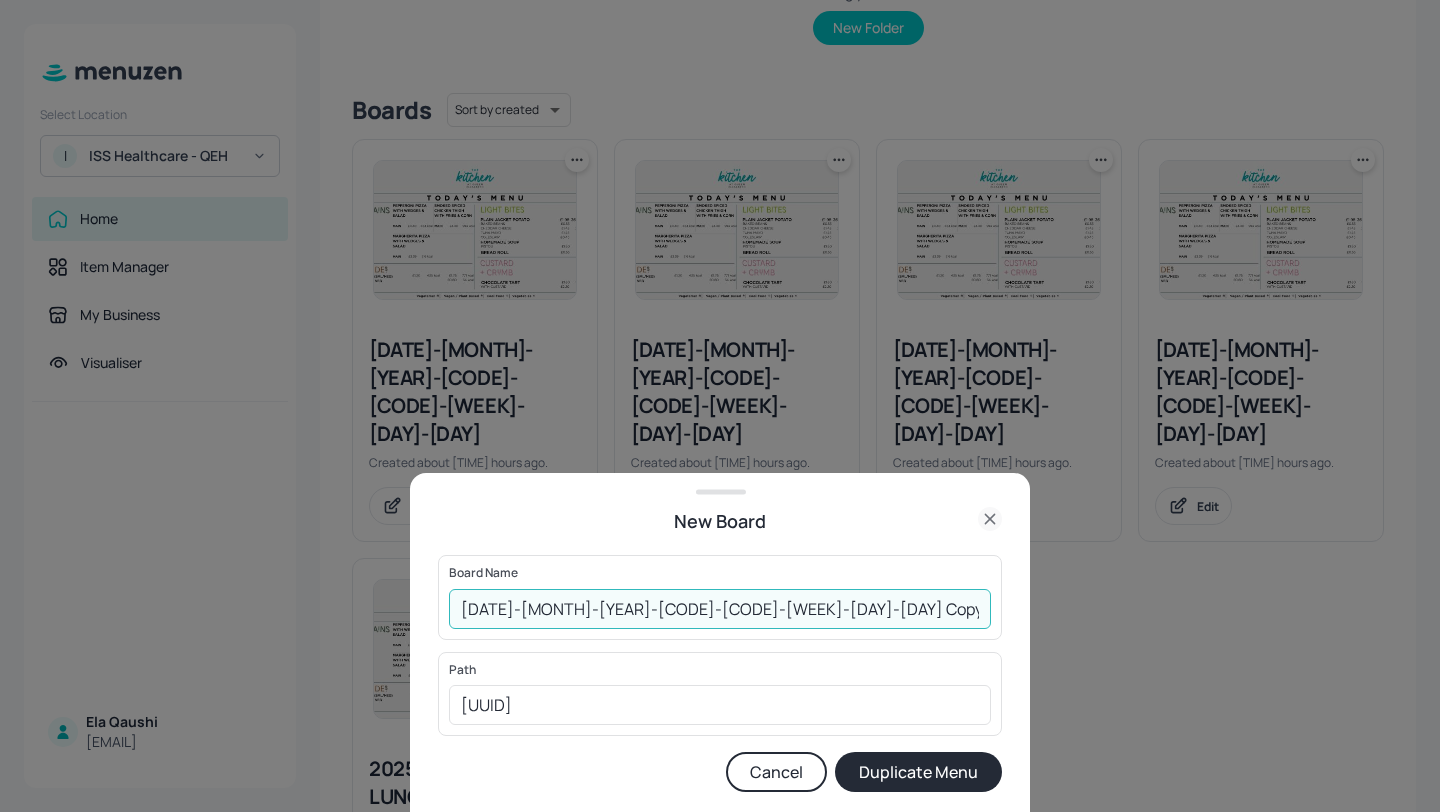 click on "2025-JUL-QEH-LUNCH-WK1-01-MON Copy" at bounding box center (720, 609) 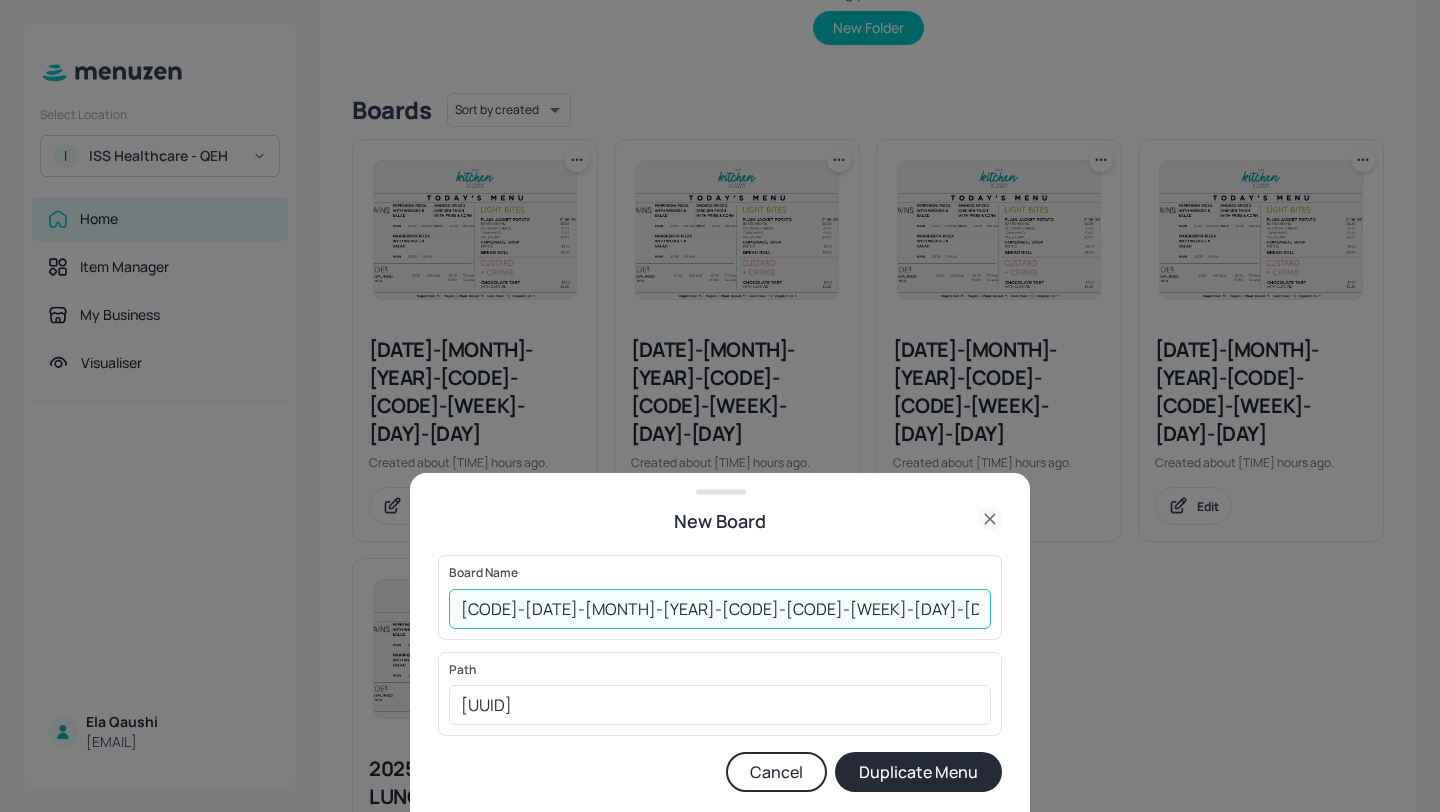 drag, startPoint x: 859, startPoint y: 609, endPoint x: 777, endPoint y: 605, distance: 82.0975 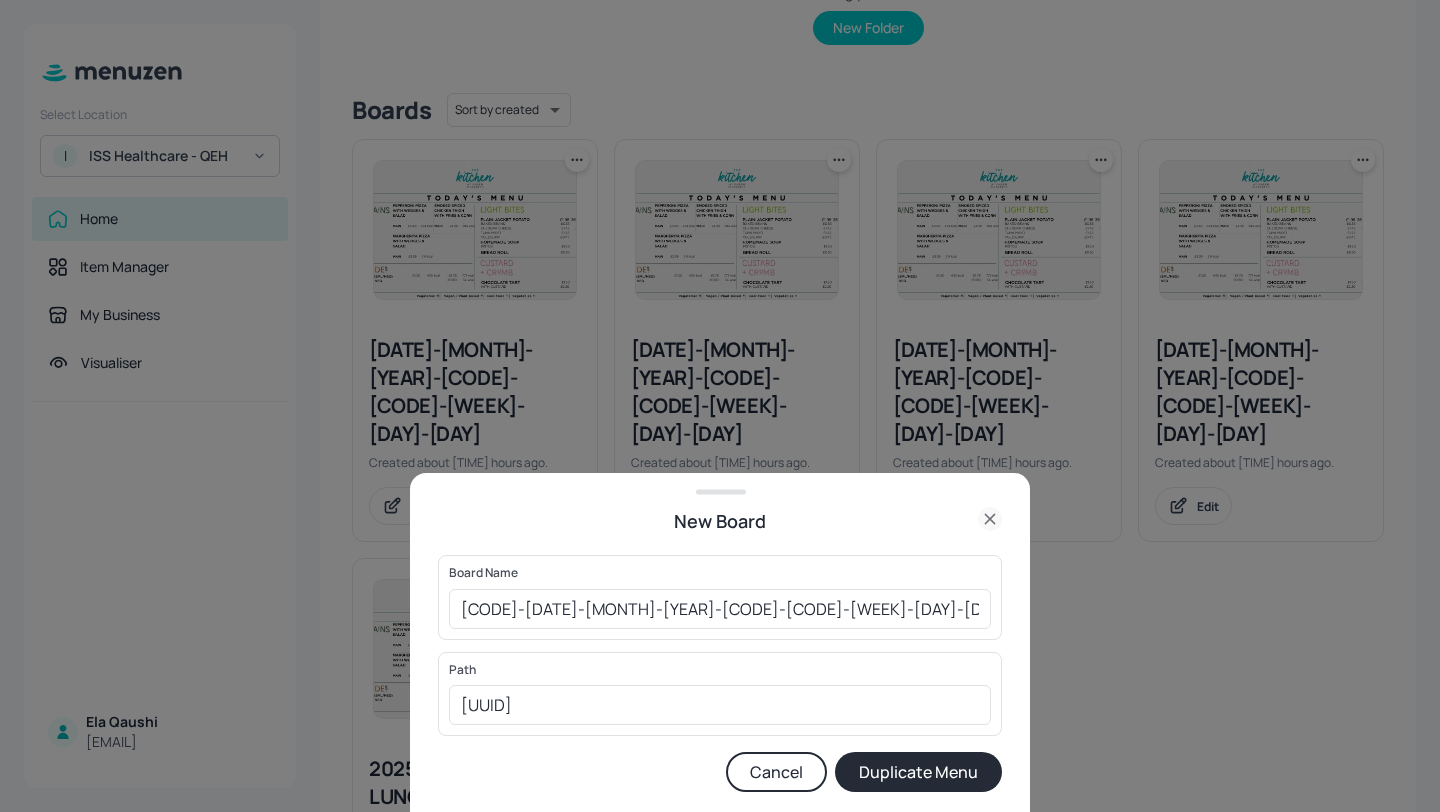 click on "Duplicate Menu" at bounding box center [918, 772] 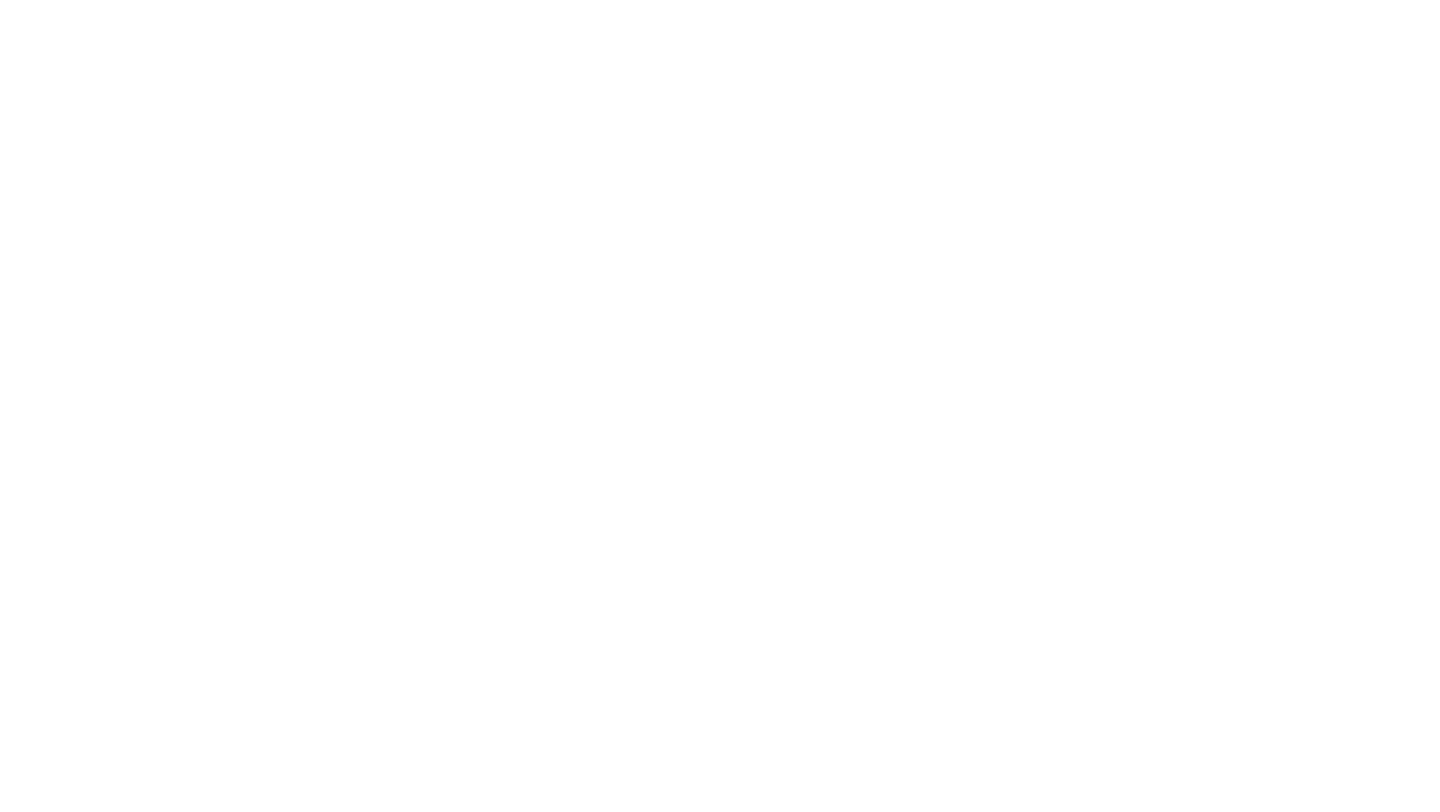 scroll, scrollTop: 0, scrollLeft: 0, axis: both 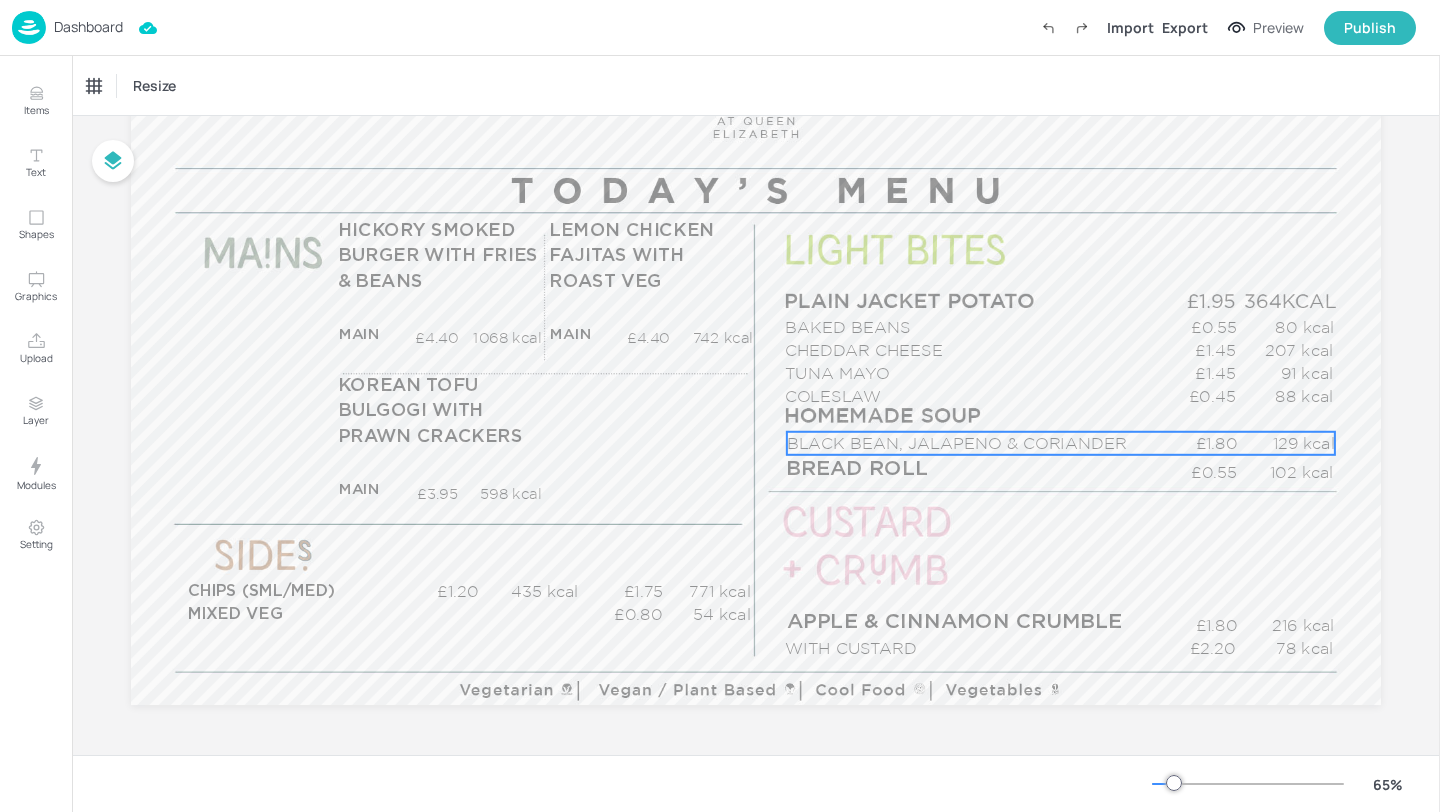 click on "BLACK BEAN, JALAPENO & CORIANDER" at bounding box center (972, 443) 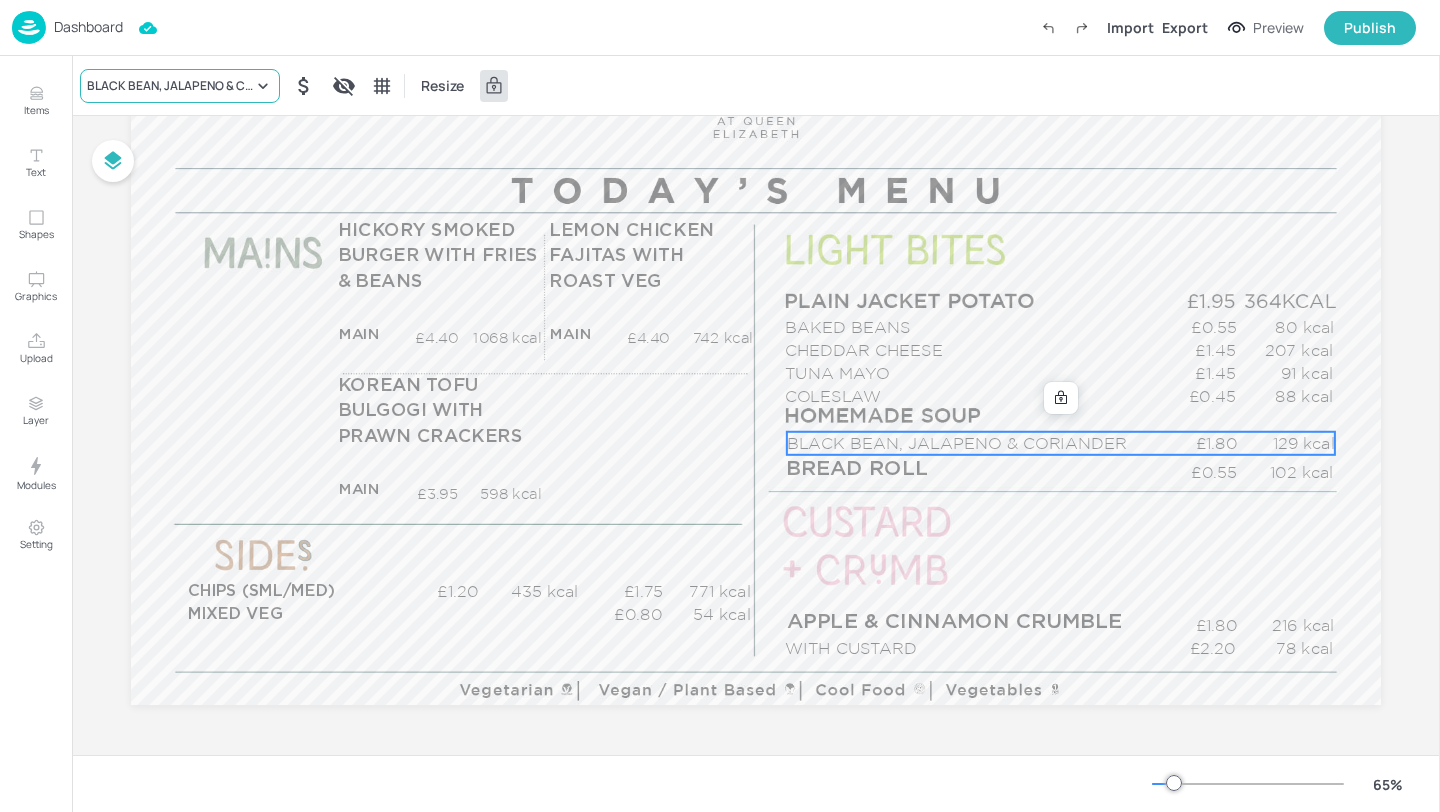 click 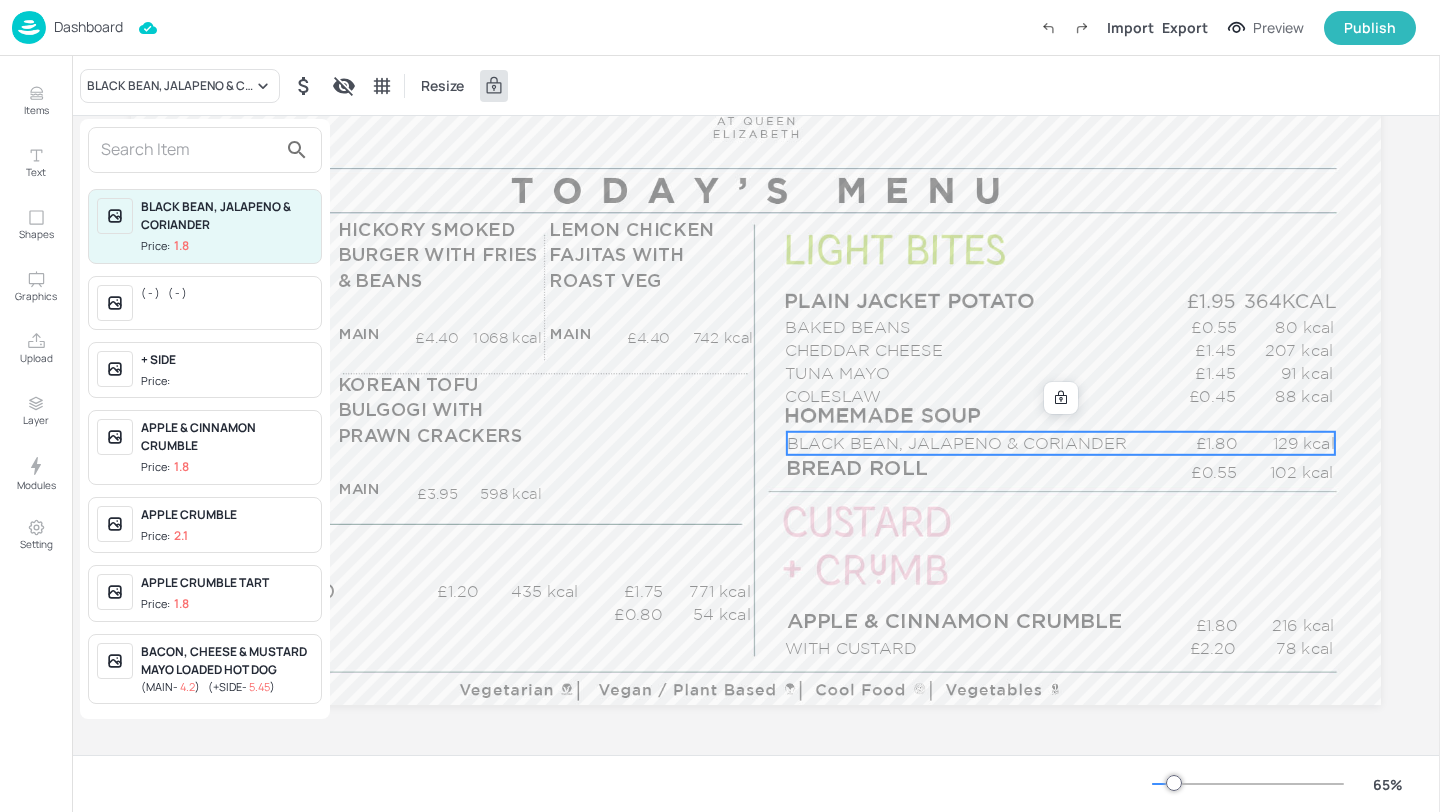 click at bounding box center [720, 406] 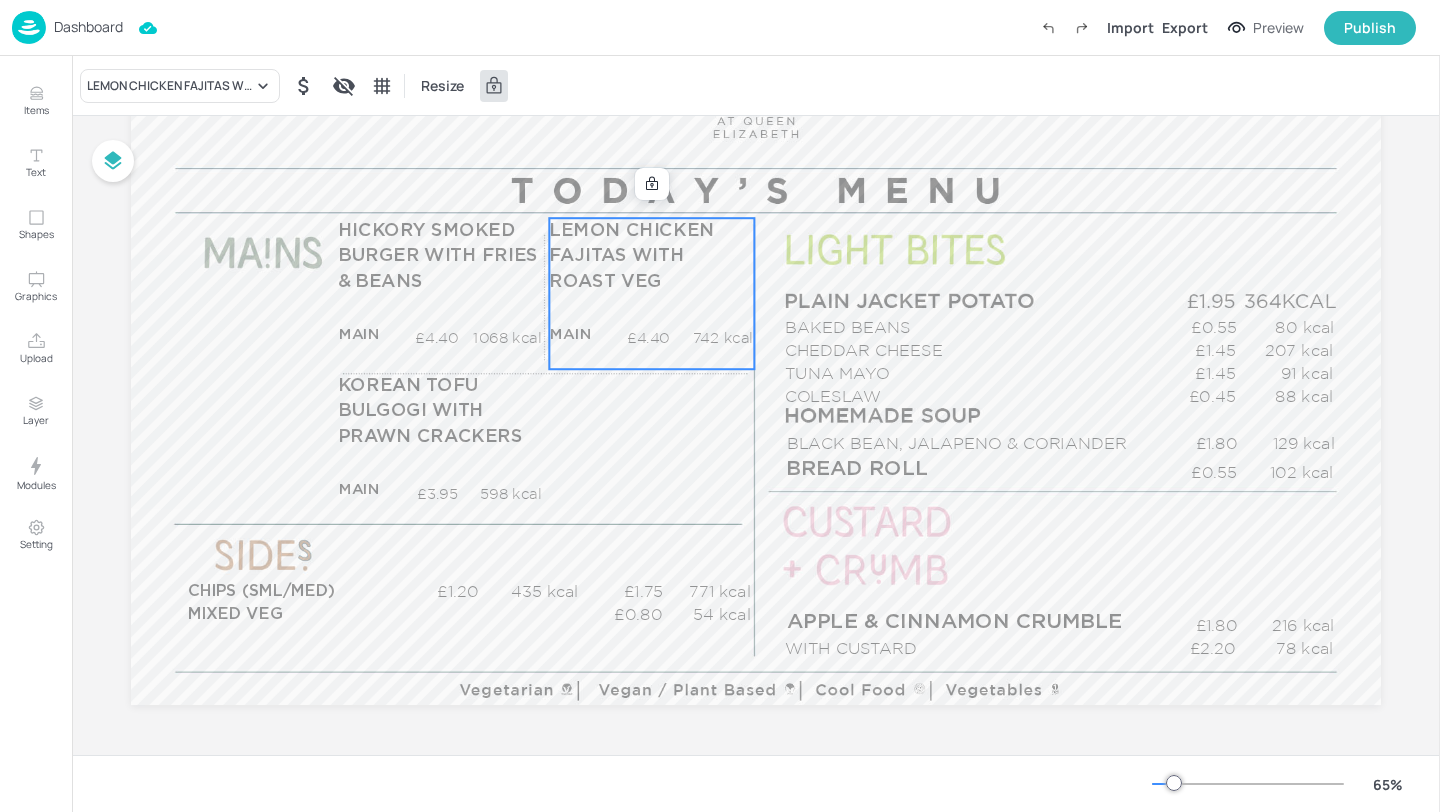 click on "LEMON CHICKEN FAJITAS WITH ROAST VEG" at bounding box center [631, 255] 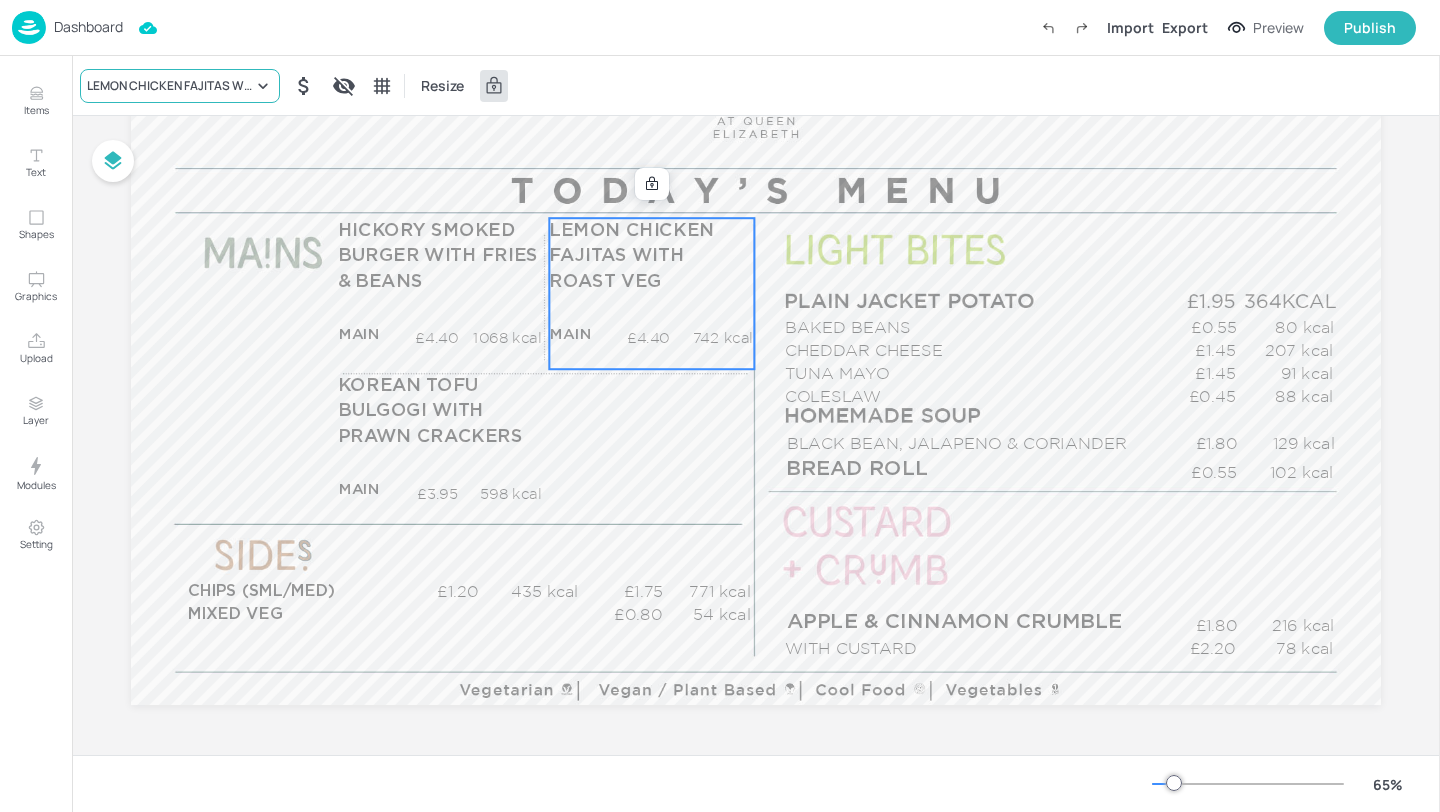 click on "LEMON CHICKEN FAJITAS WITH ROAST VEG" at bounding box center [170, 86] 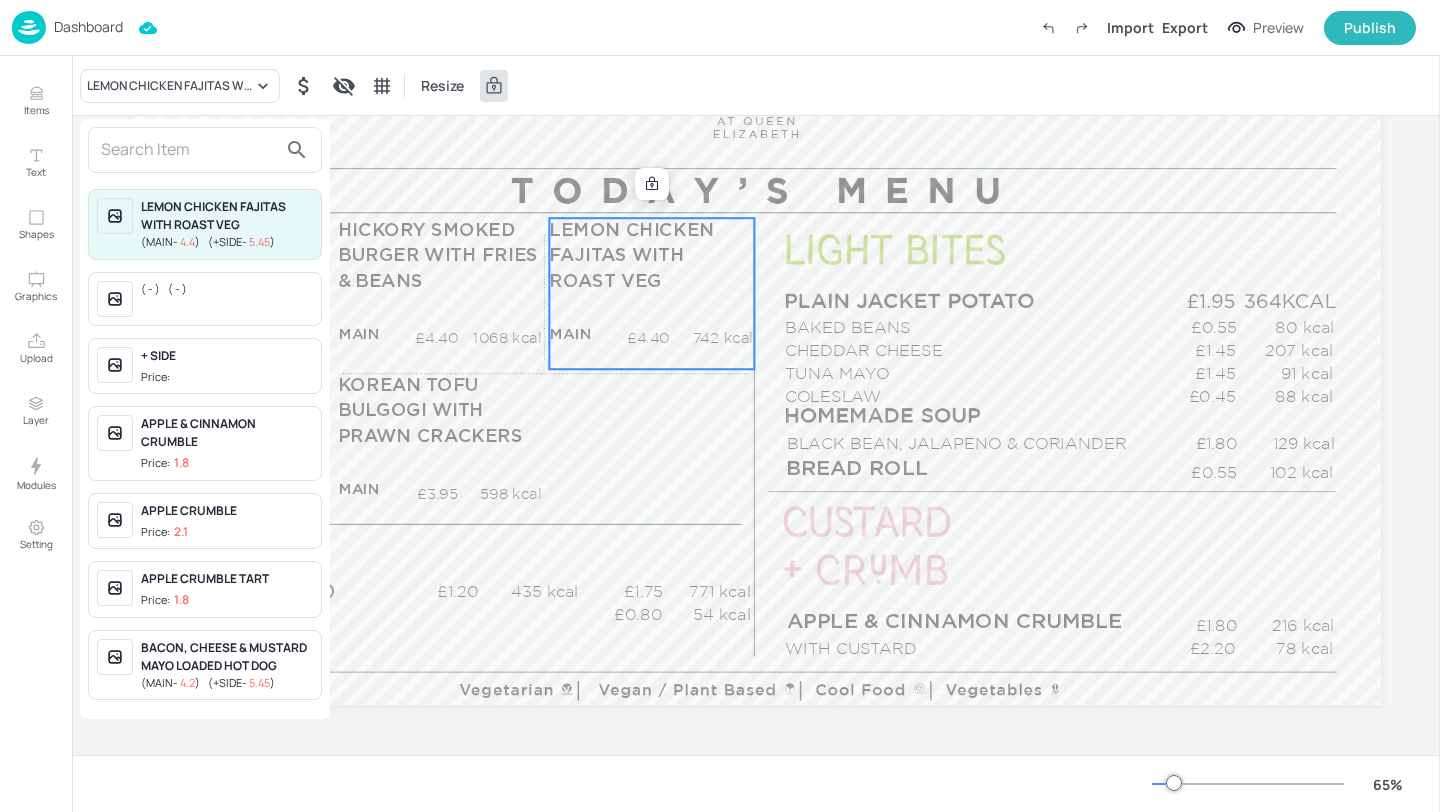 click at bounding box center (189, 150) 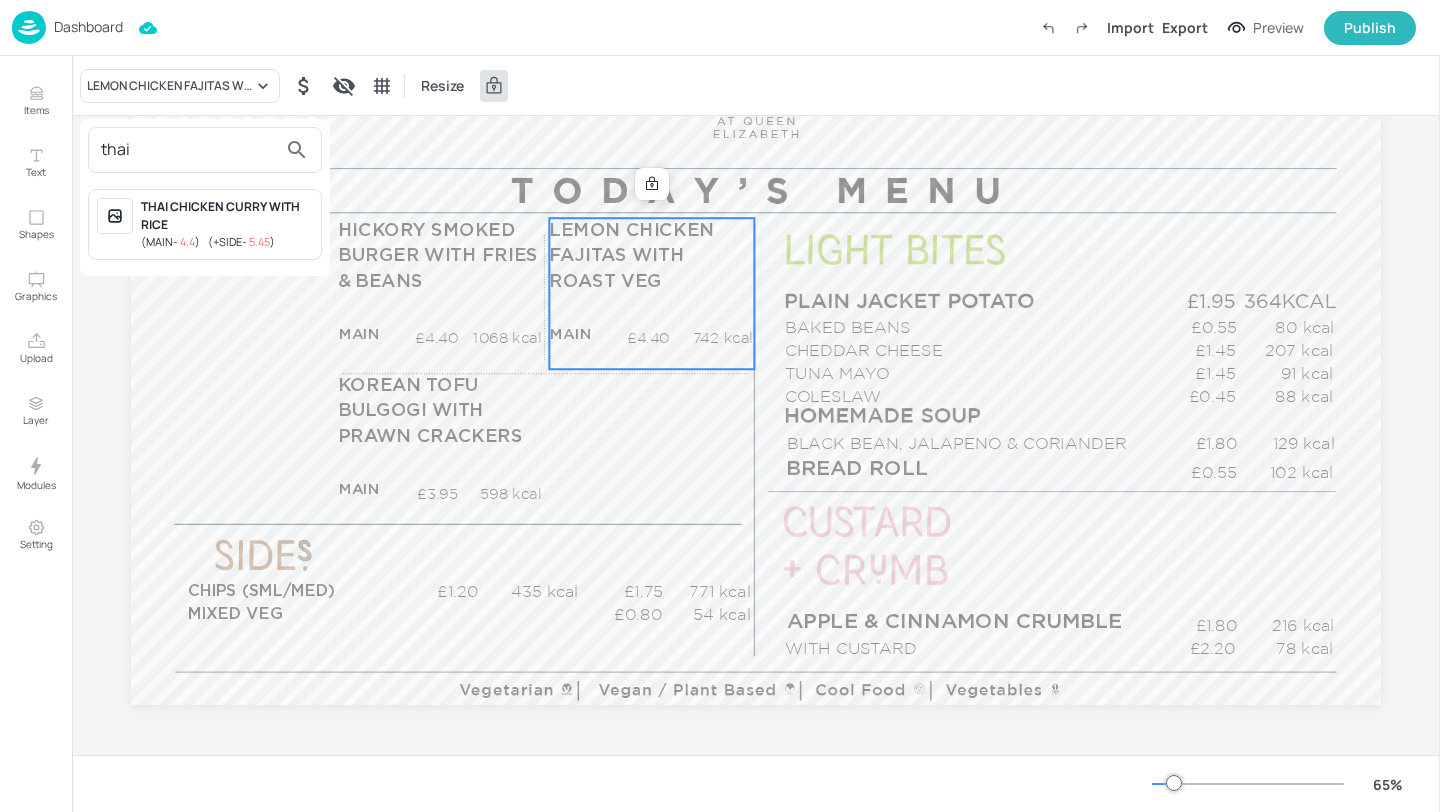 type on "thai" 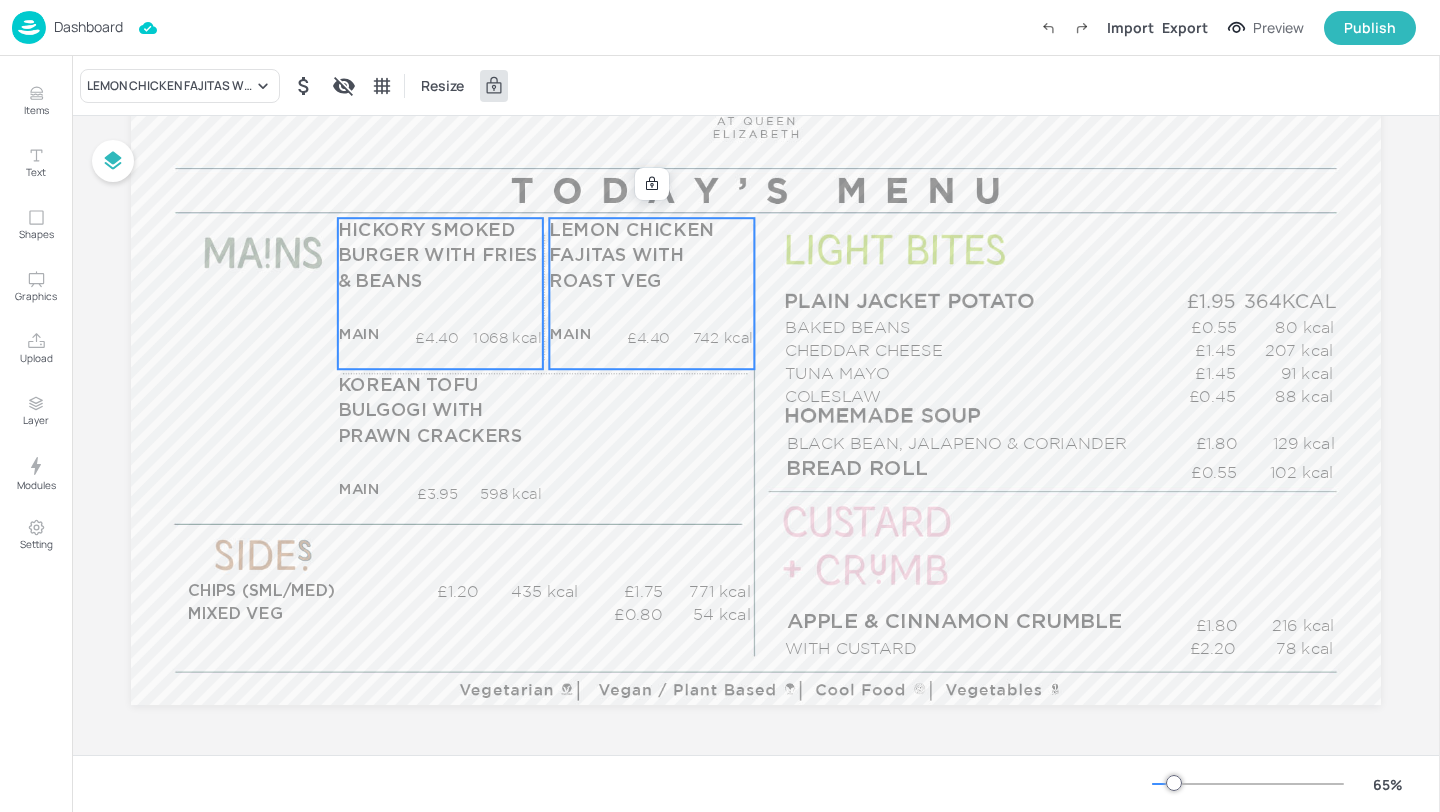 click on "HICKORY SMOKED BURGER WITH FRIES & BEANS" at bounding box center [440, 256] 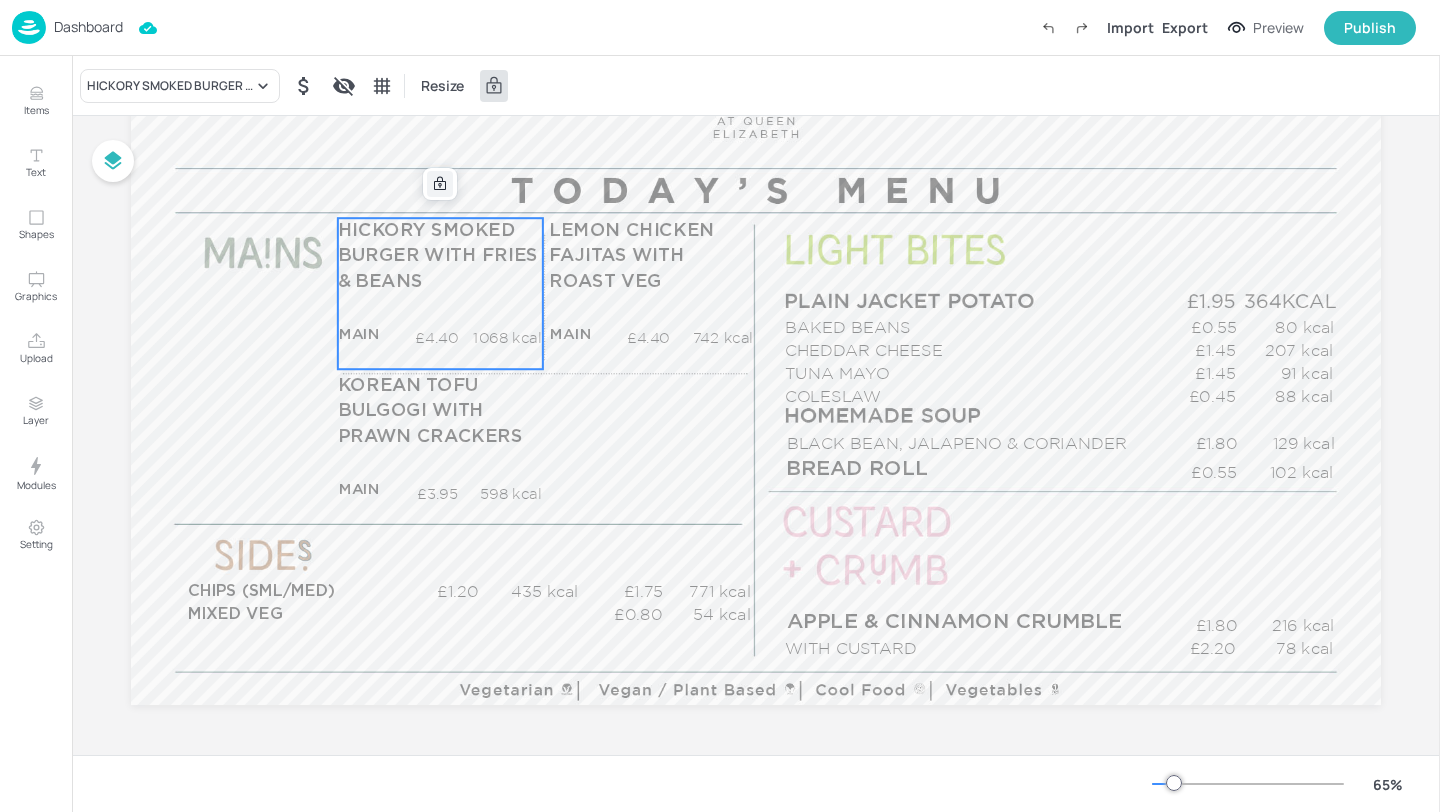 click 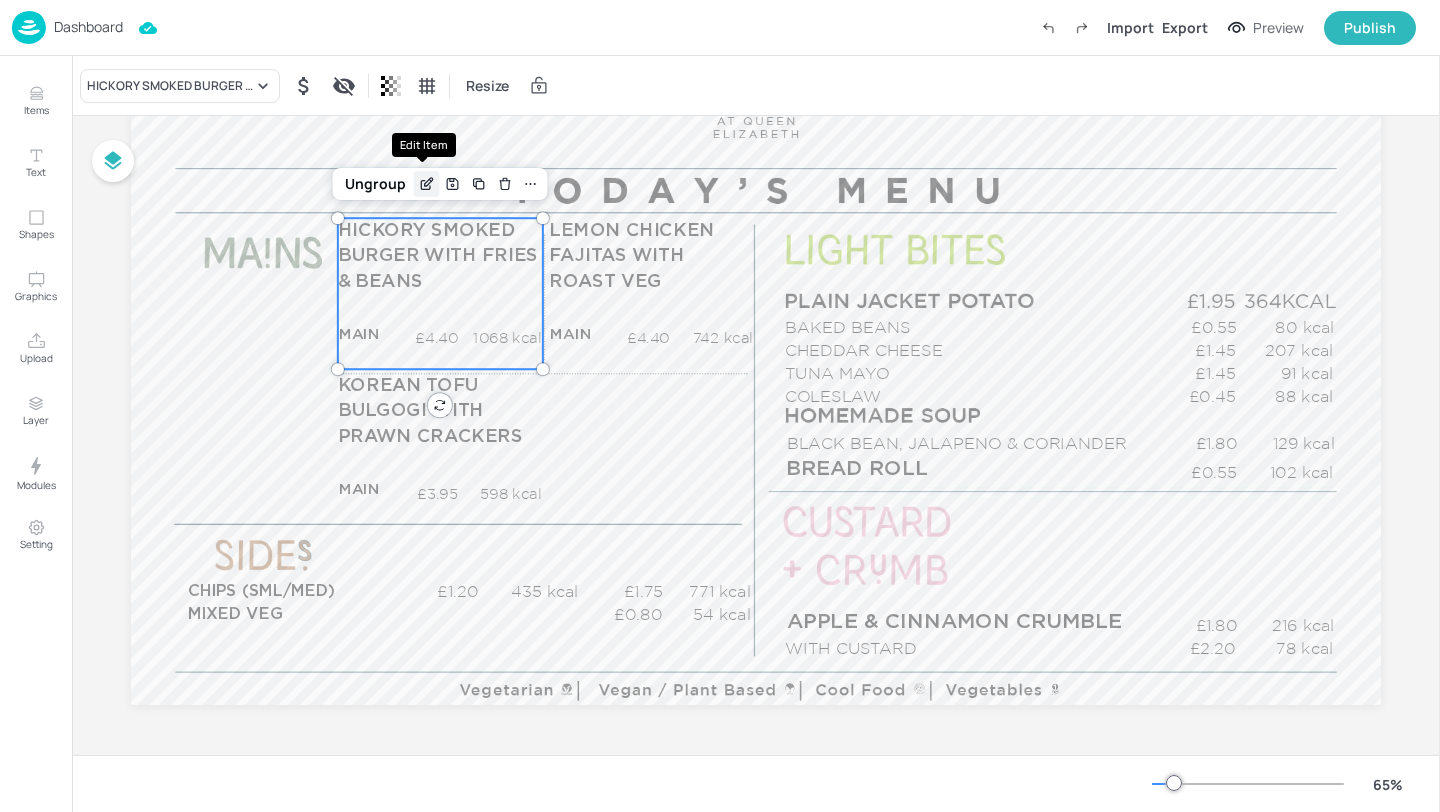 click 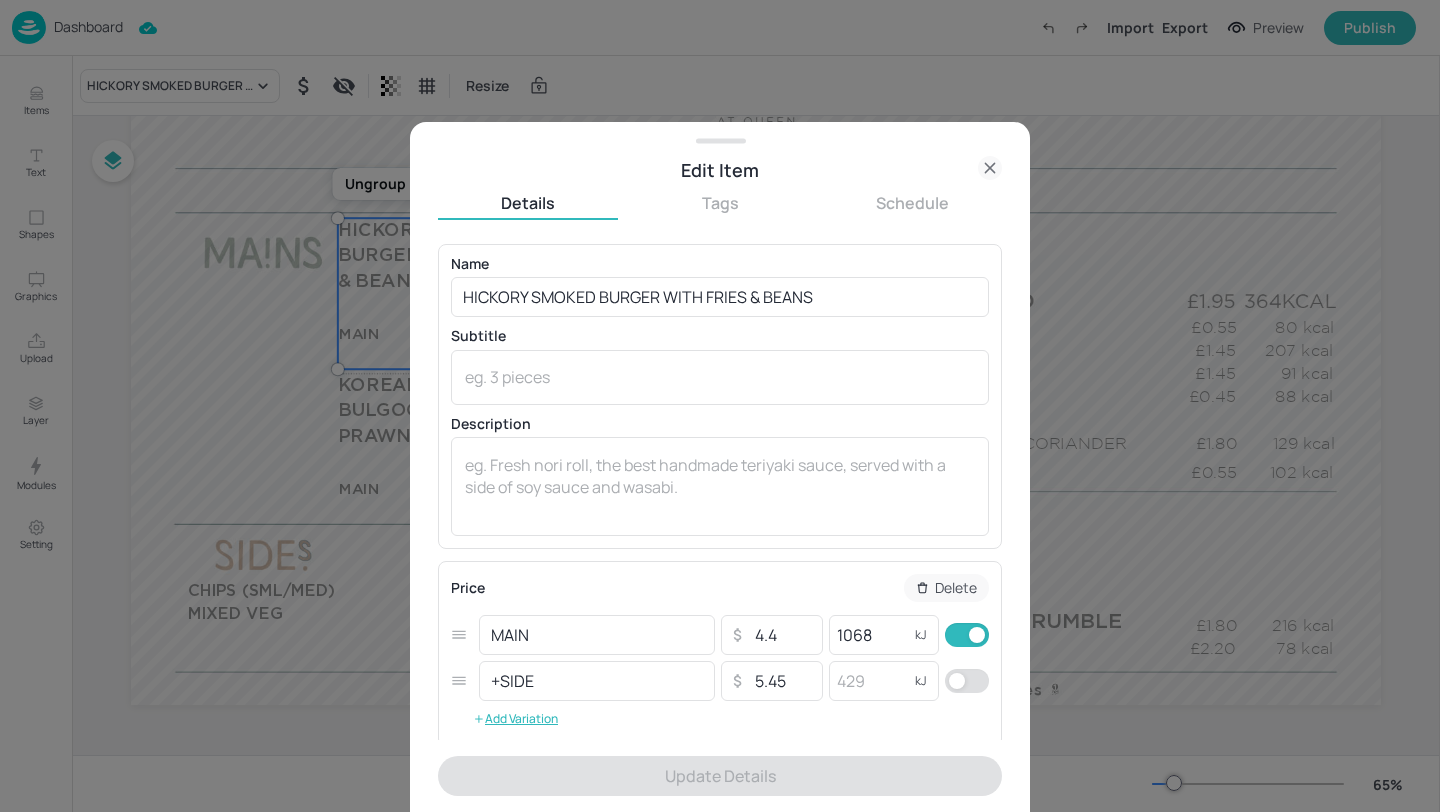 scroll, scrollTop: 63, scrollLeft: 0, axis: vertical 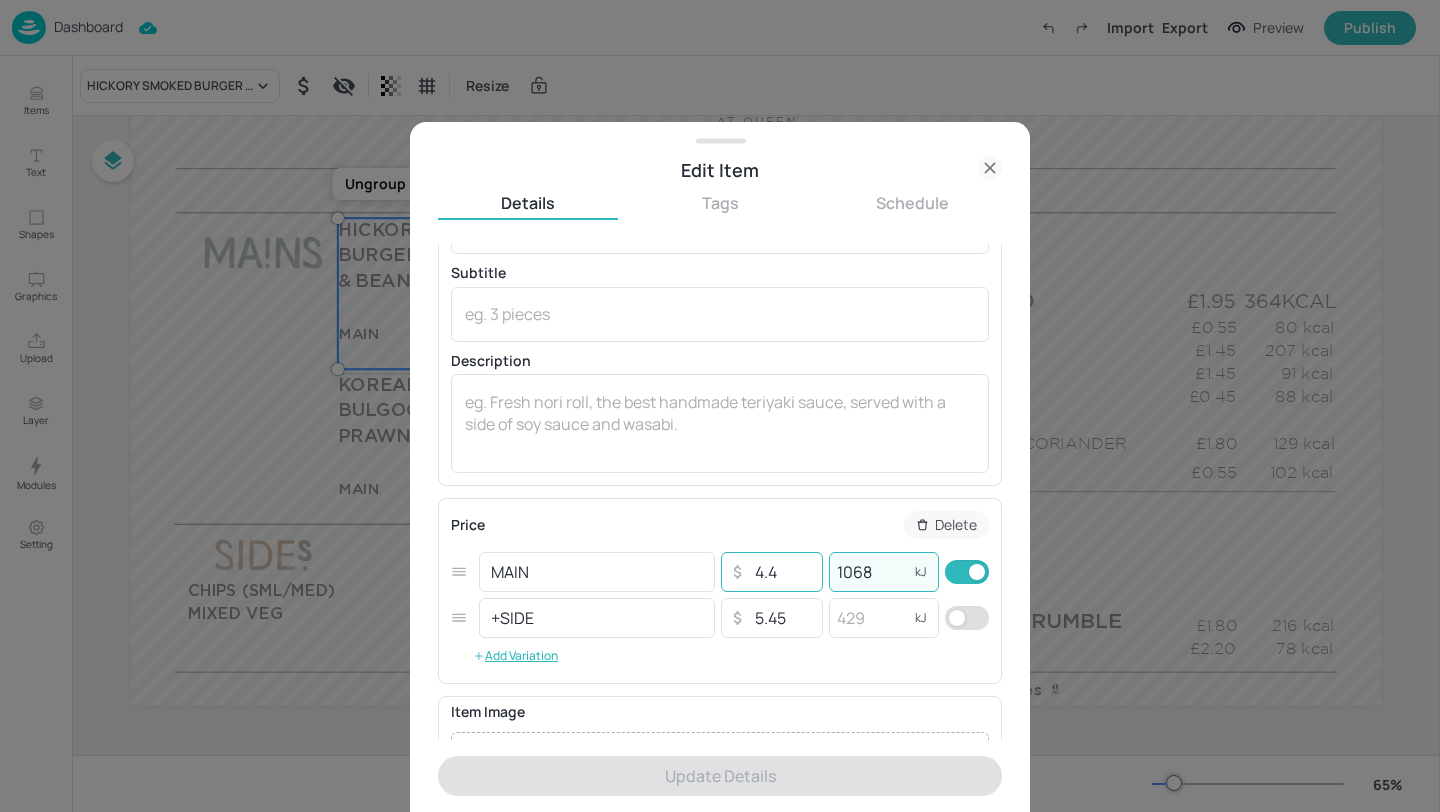 drag, startPoint x: 872, startPoint y: 573, endPoint x: 788, endPoint y: 561, distance: 84.85281 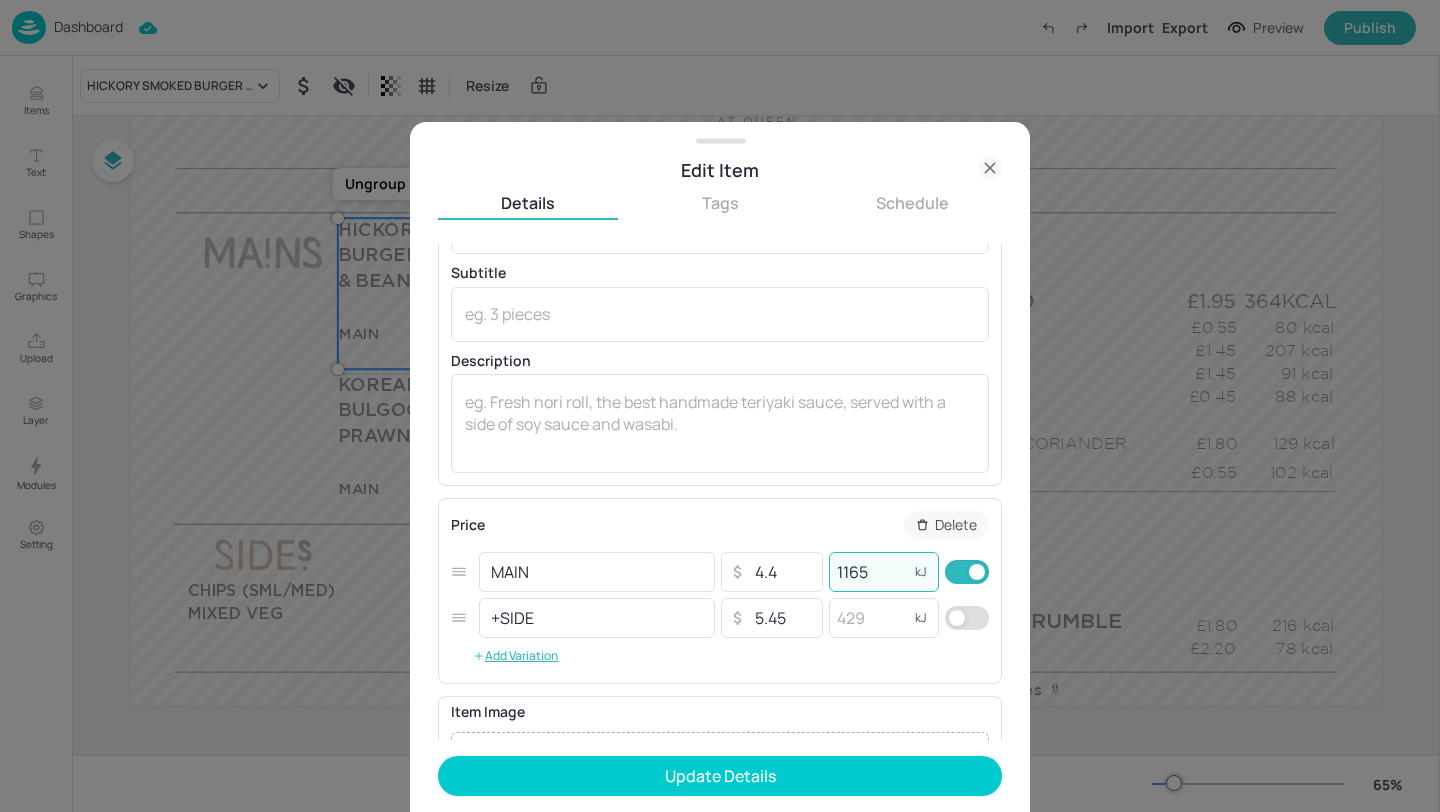 type on "1165" 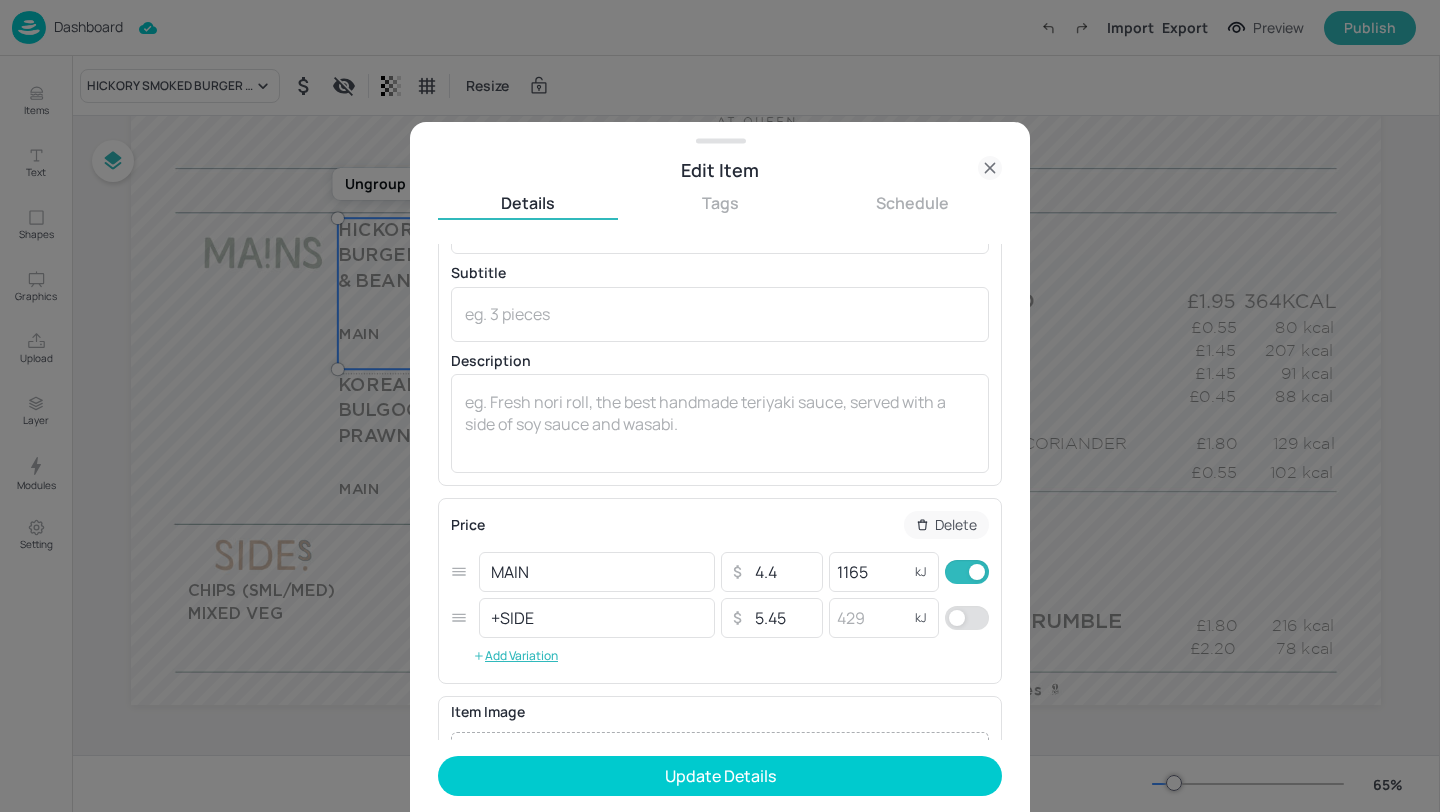 click 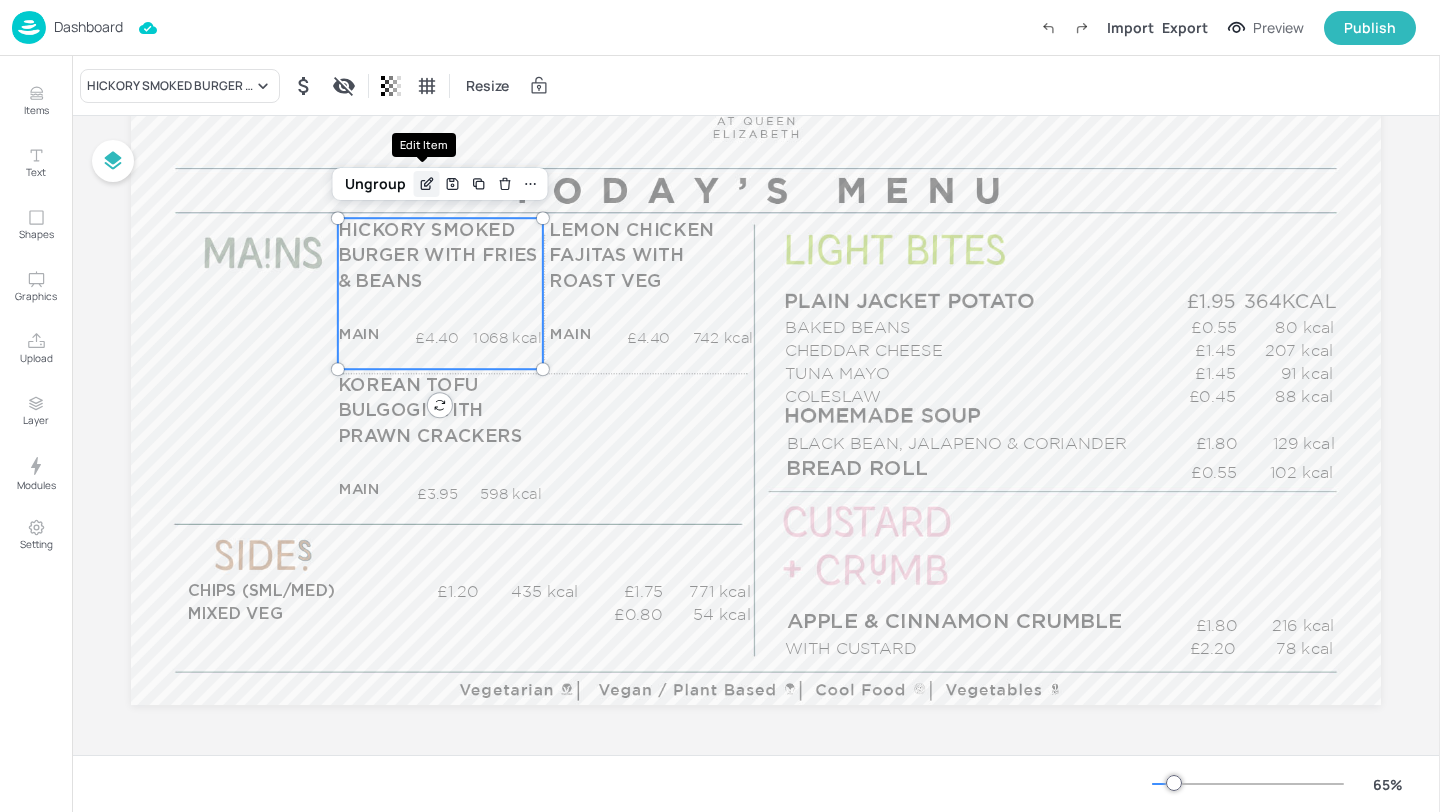 click 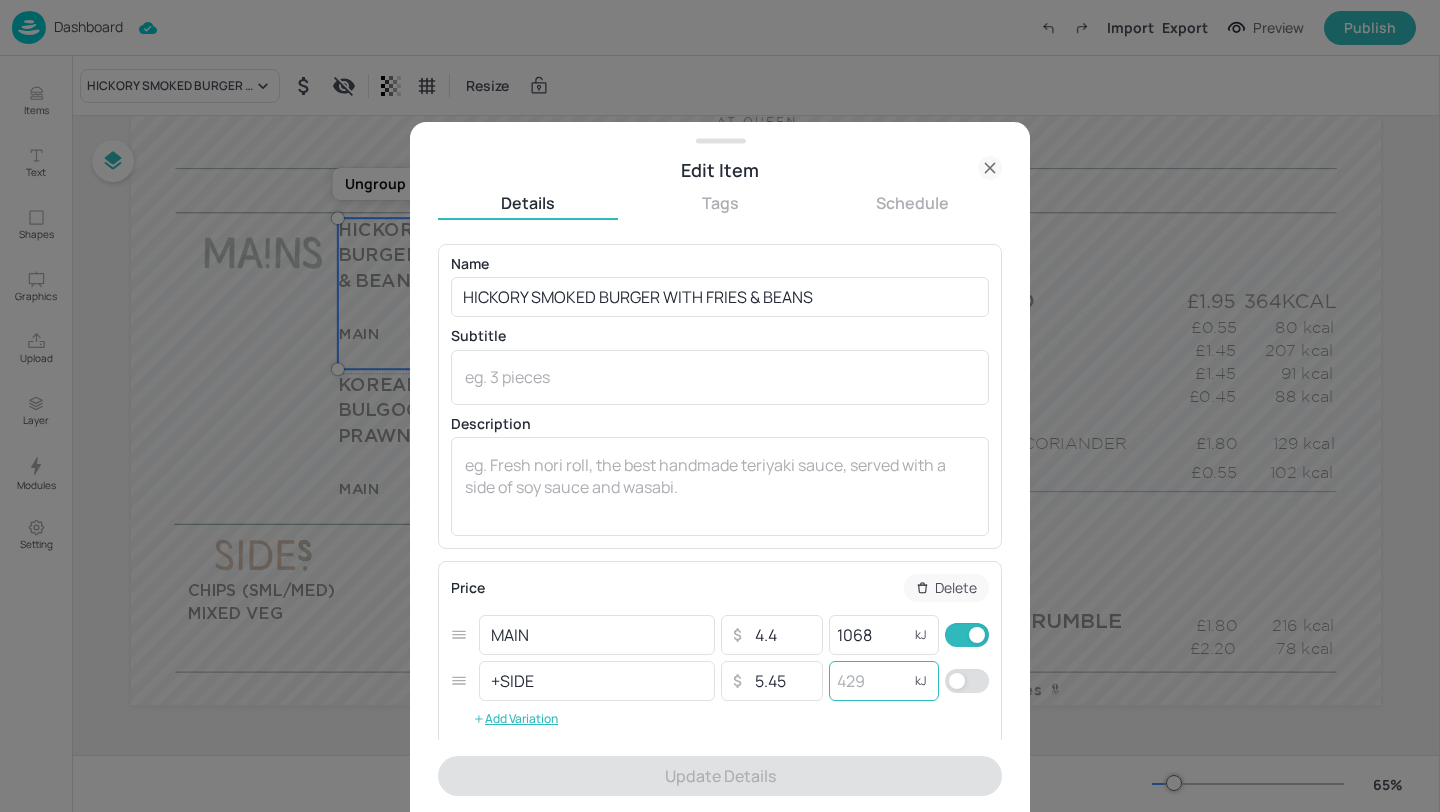 click at bounding box center [869, 681] 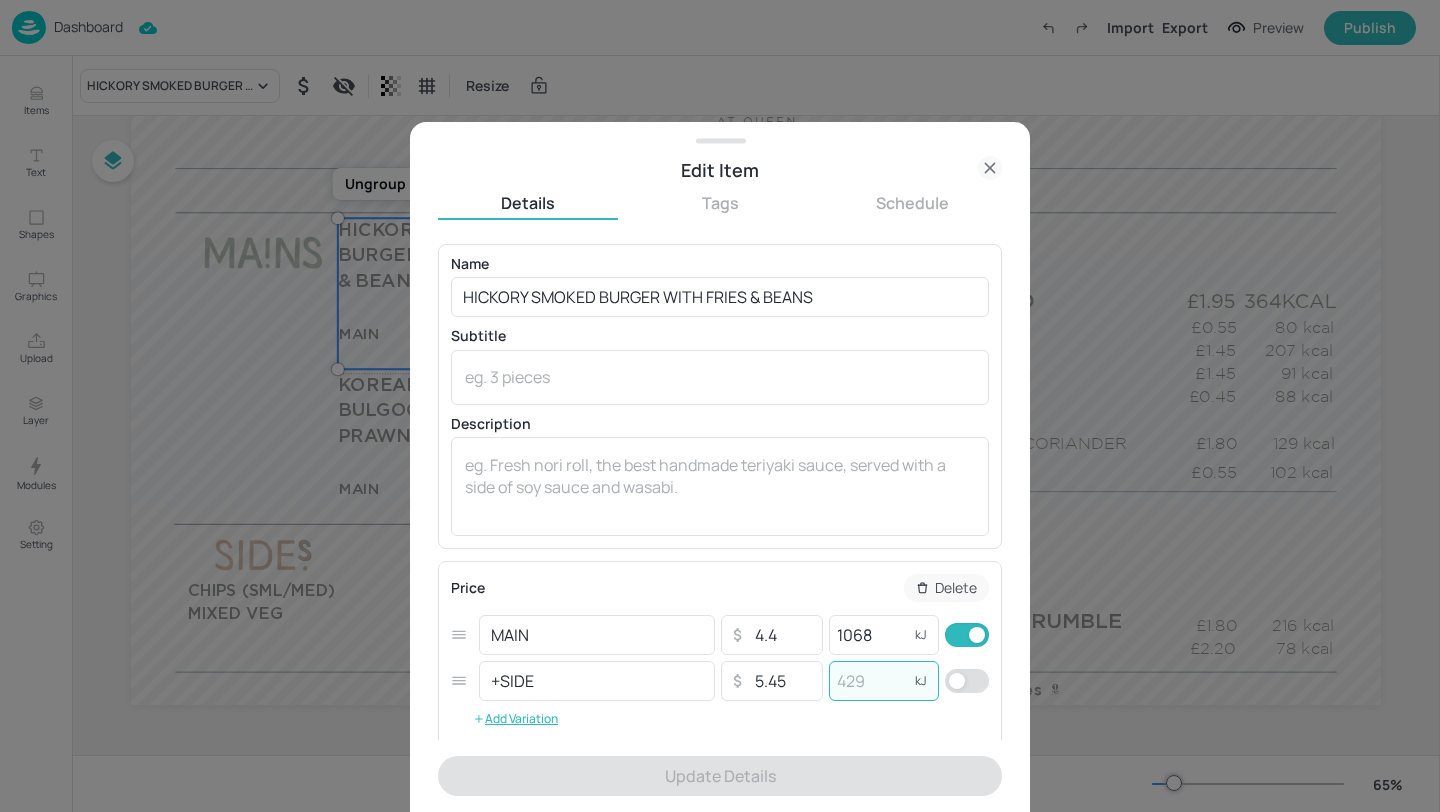 paste on "1165" 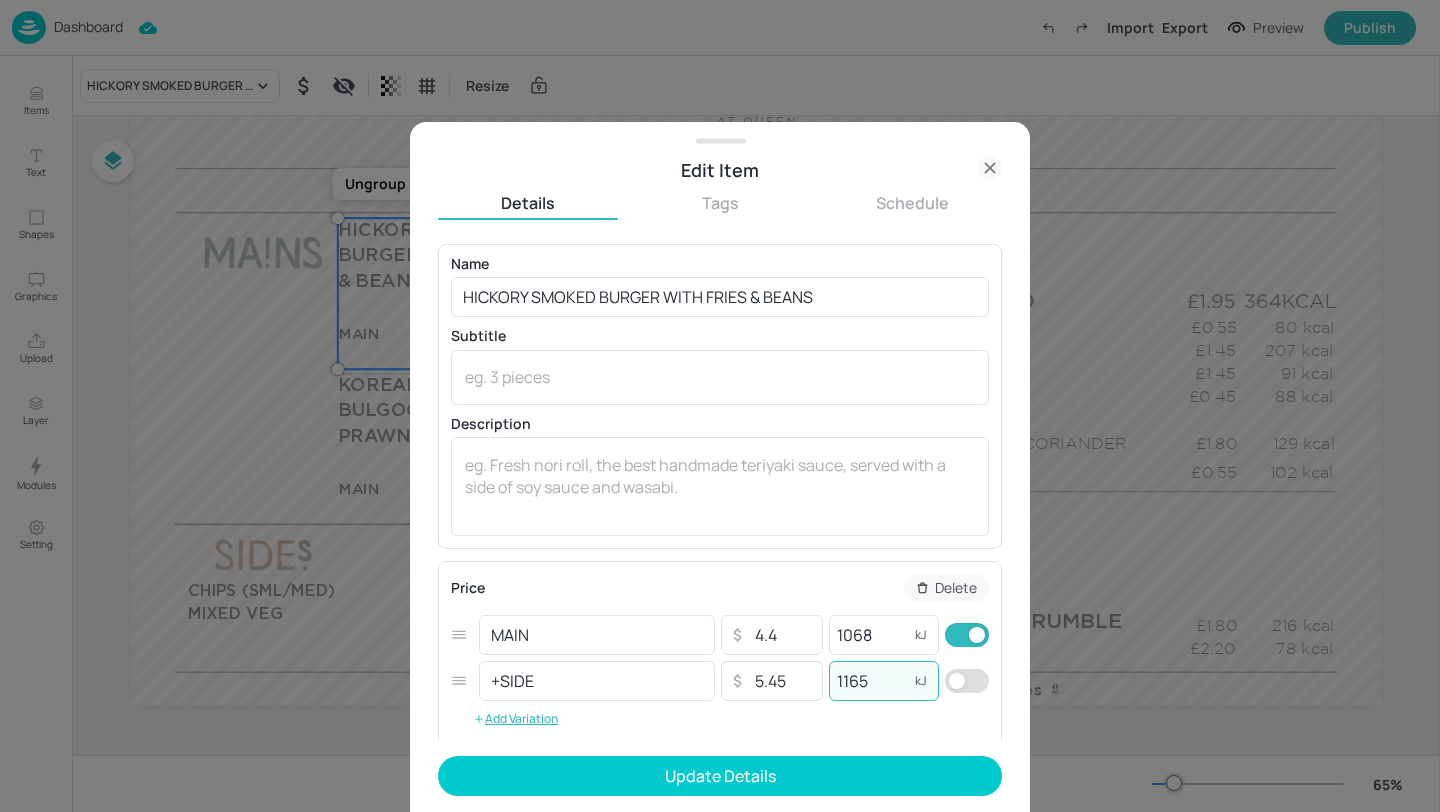 type on "1165" 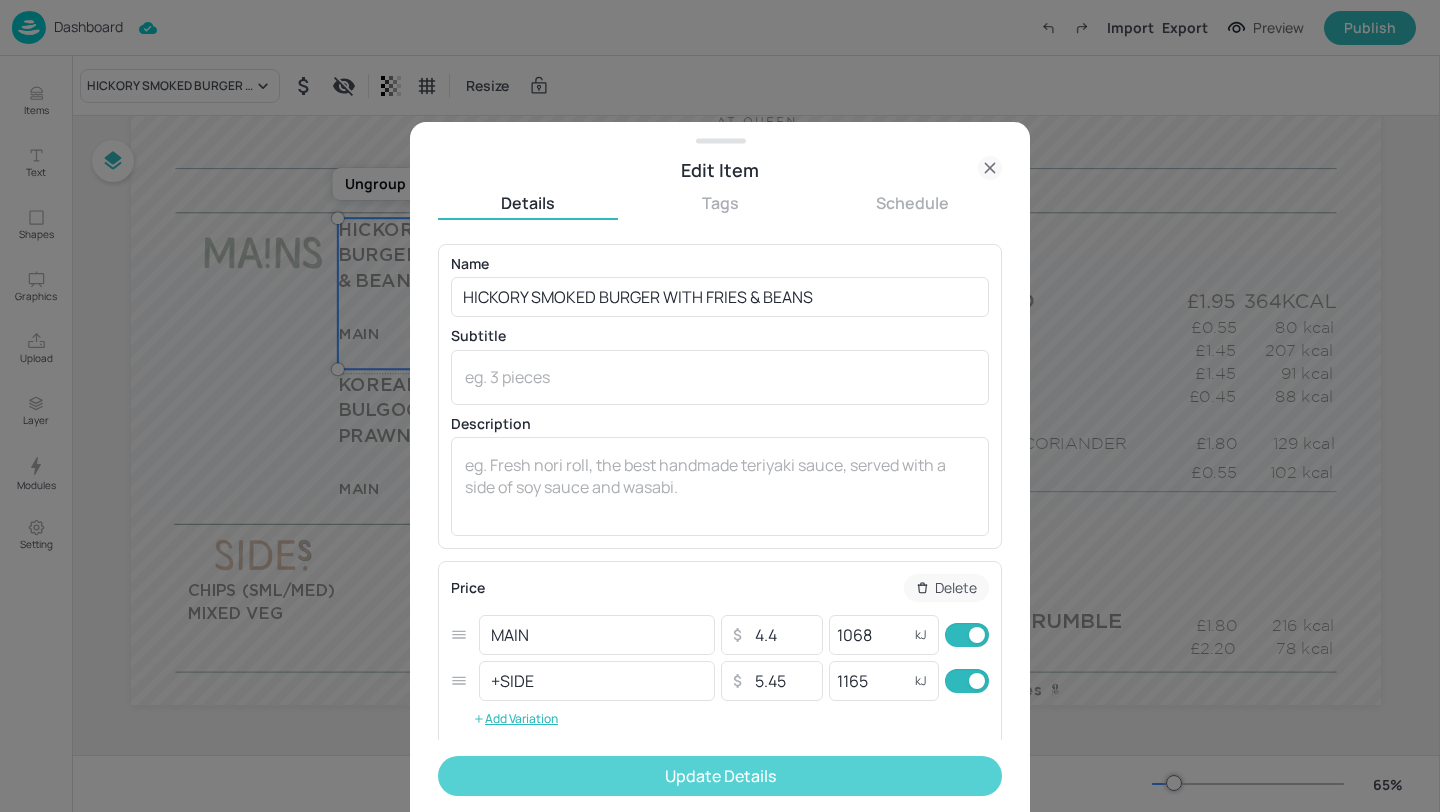 click on "Update Details" at bounding box center (720, 776) 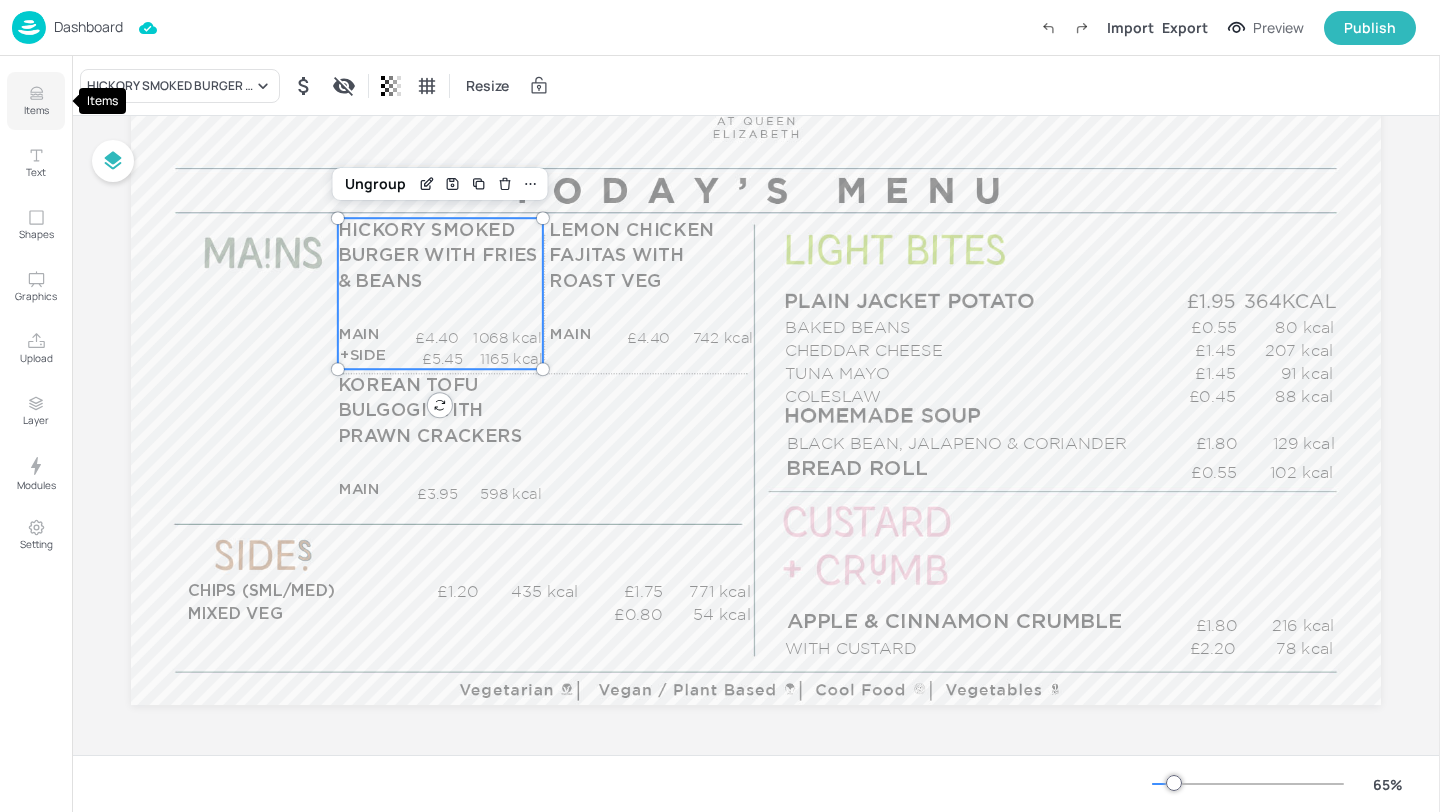 click 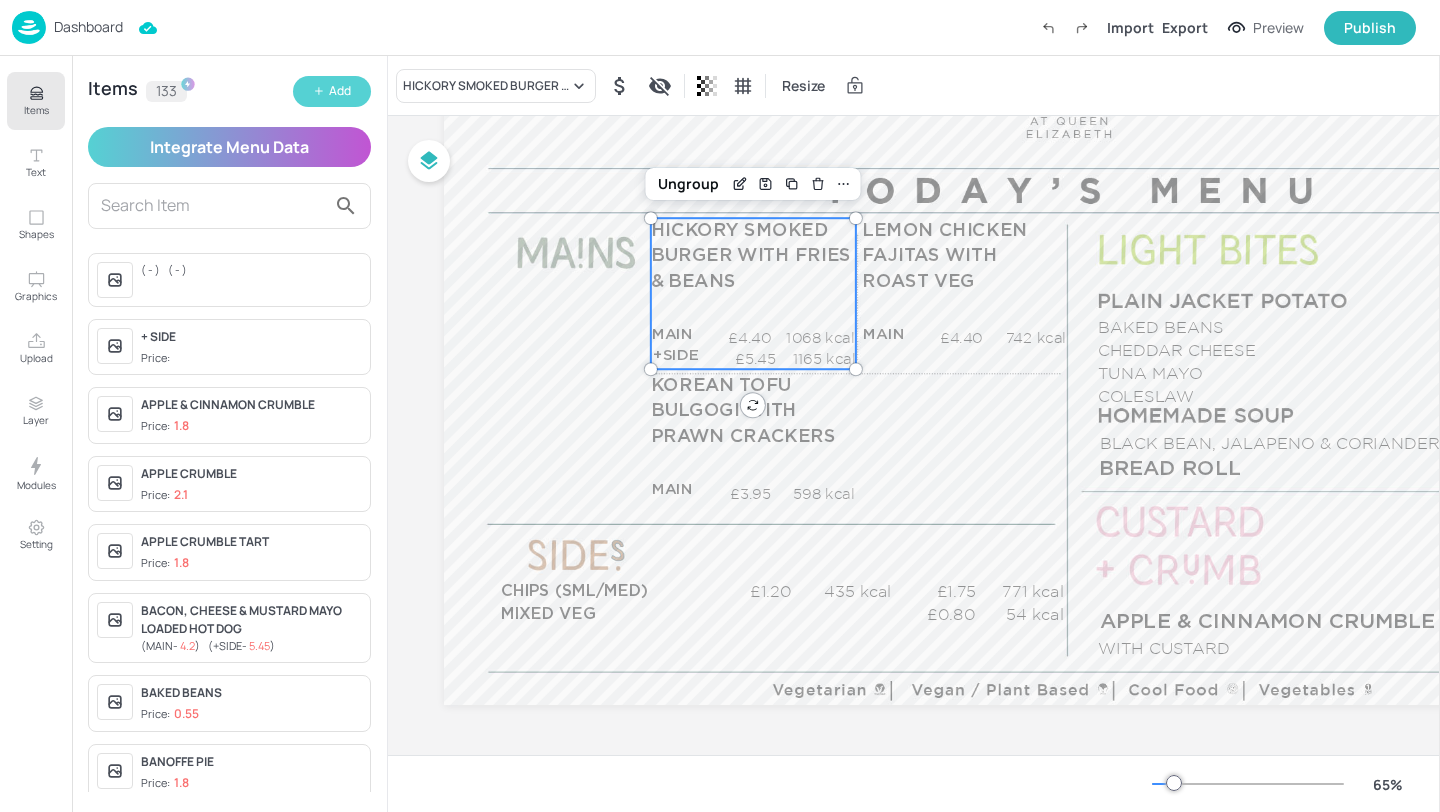 click on "Add" at bounding box center (340, 91) 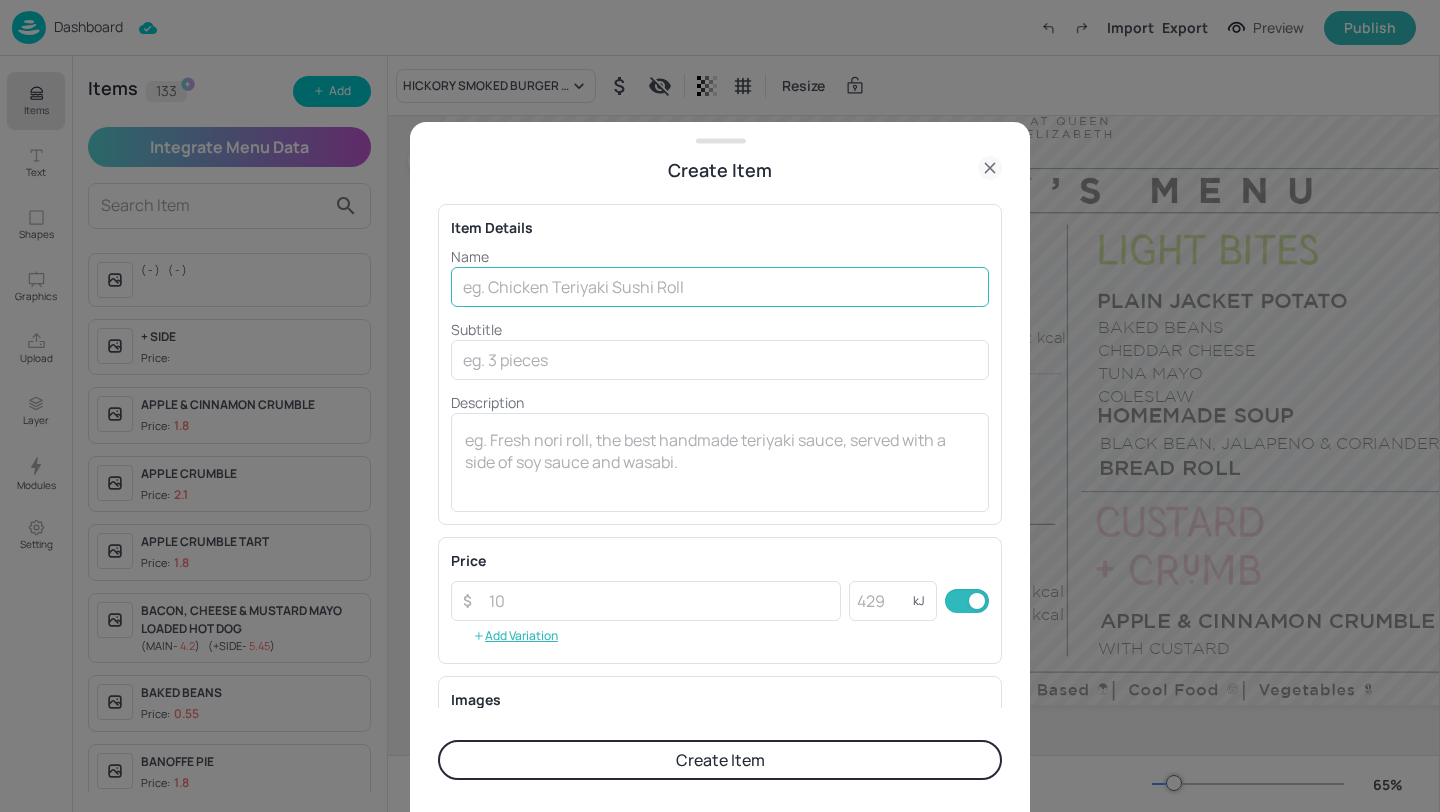 click at bounding box center [720, 287] 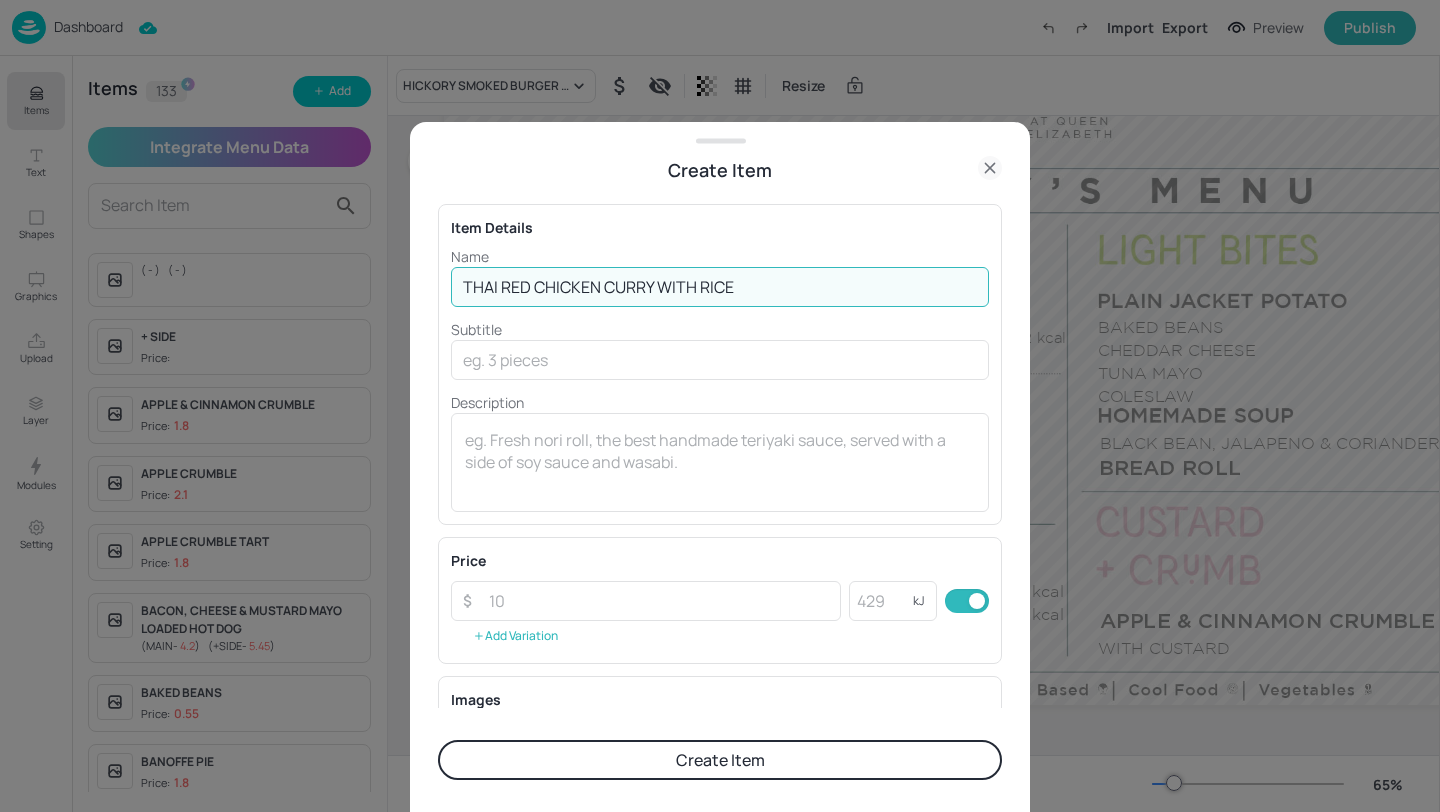 type on "THAI RED CHICKEN CURRY WITH RICE" 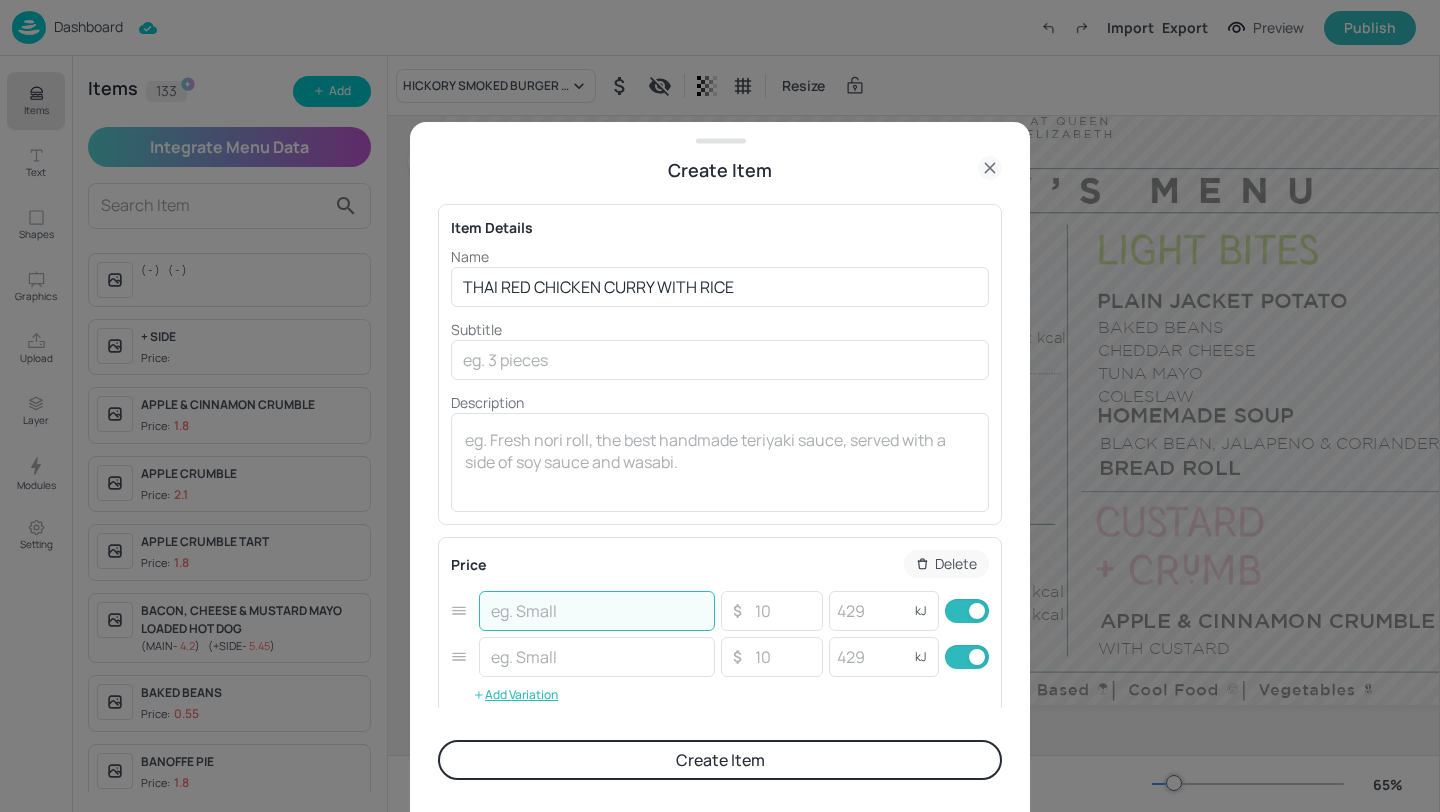 click at bounding box center [597, 611] 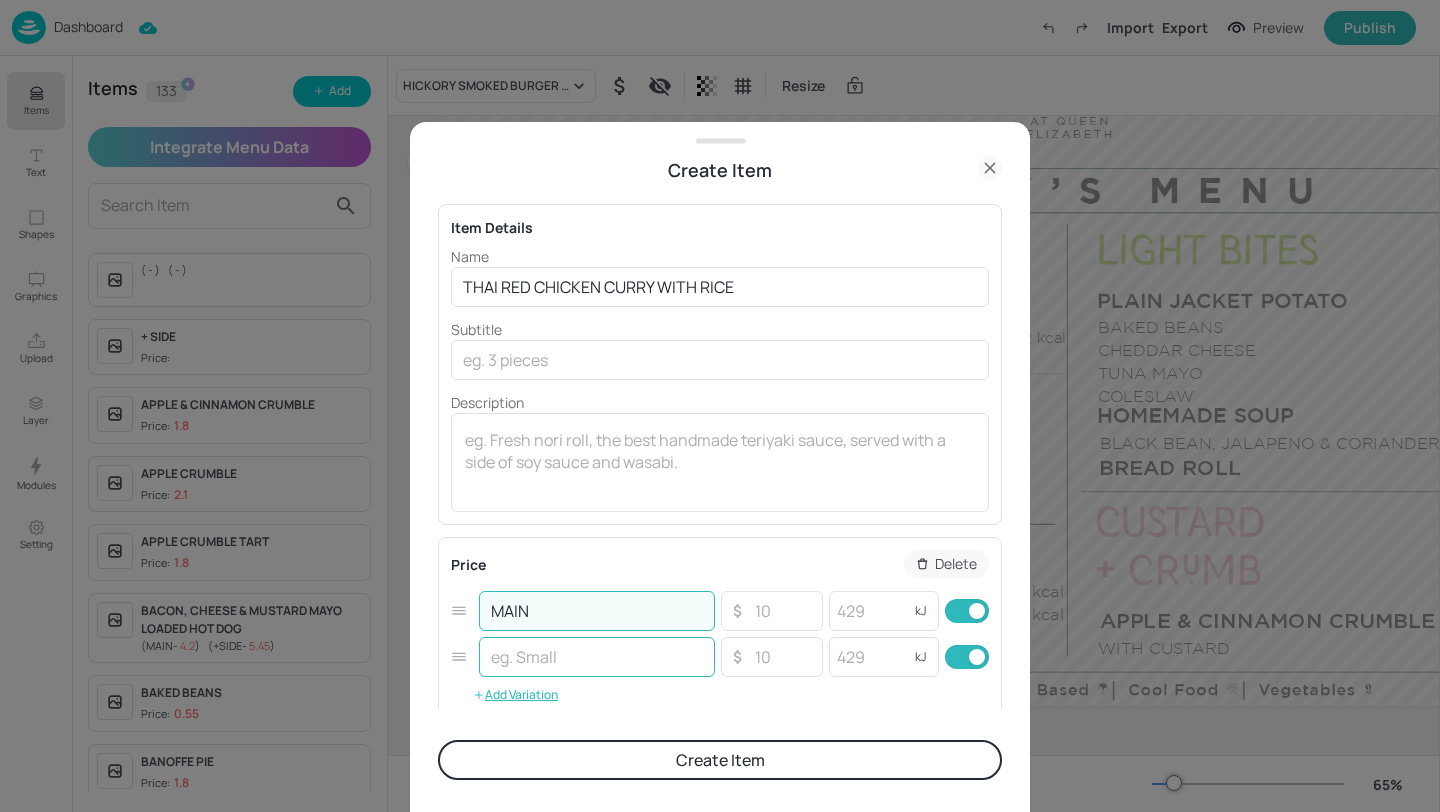 type on "MAIN" 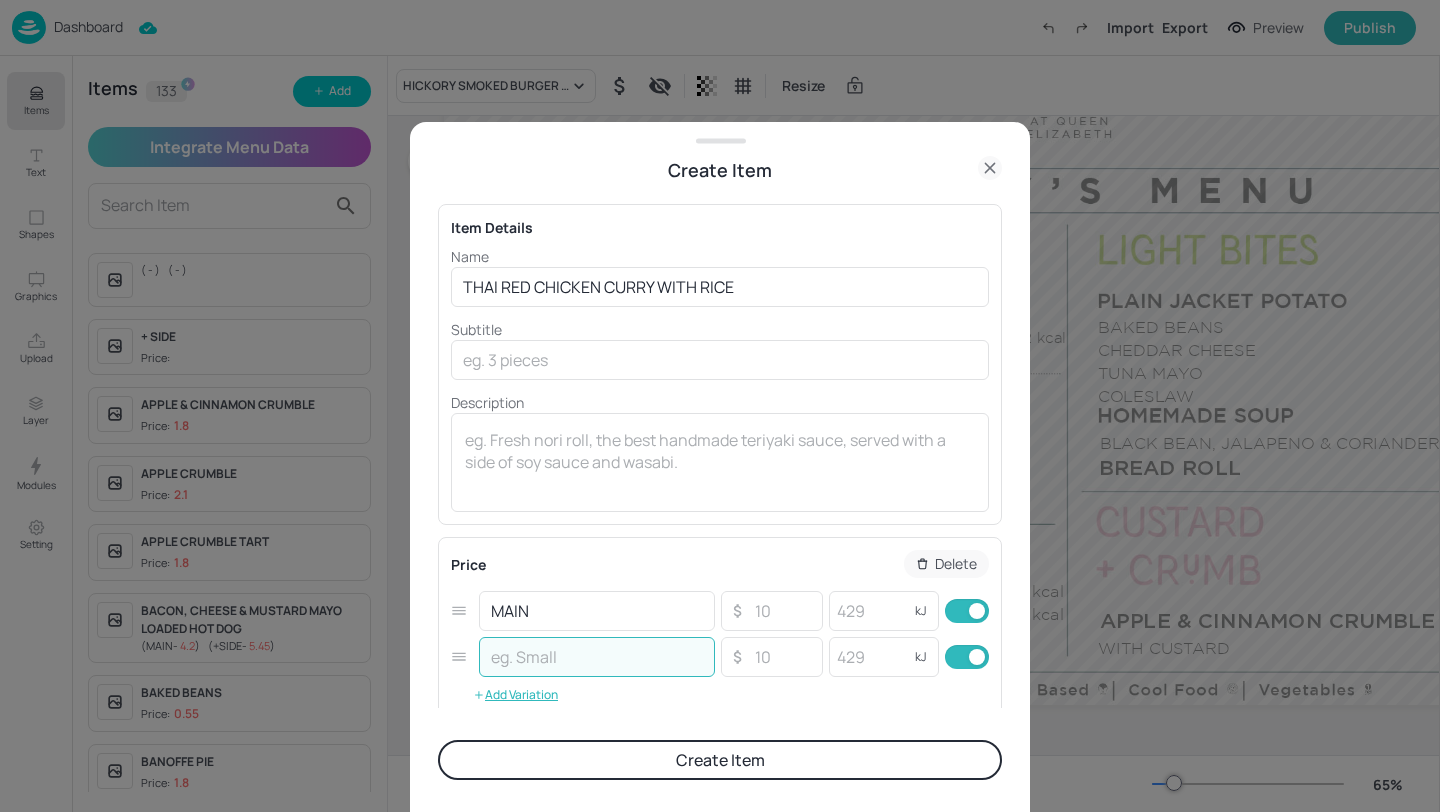 click at bounding box center (597, 657) 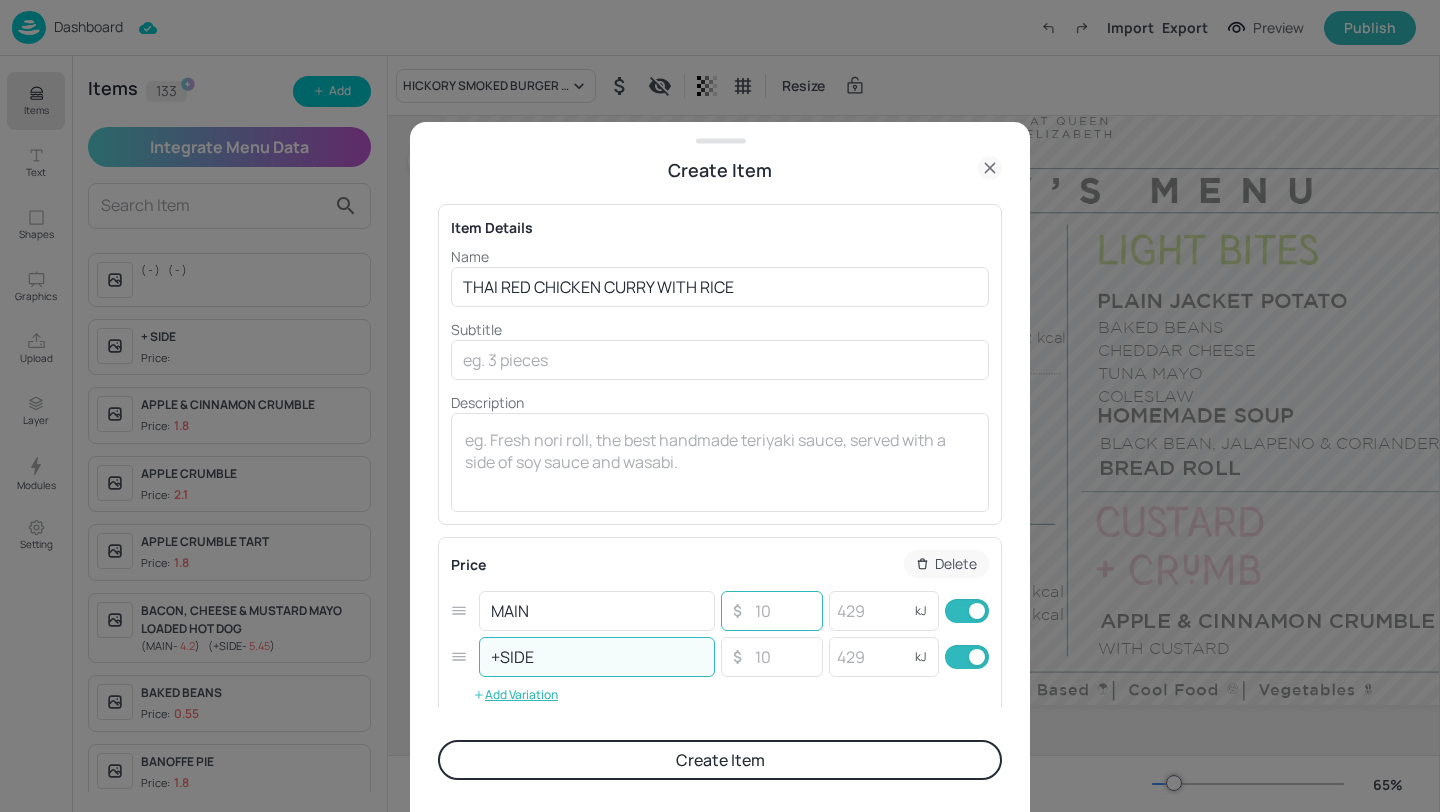 type on "+SIDE" 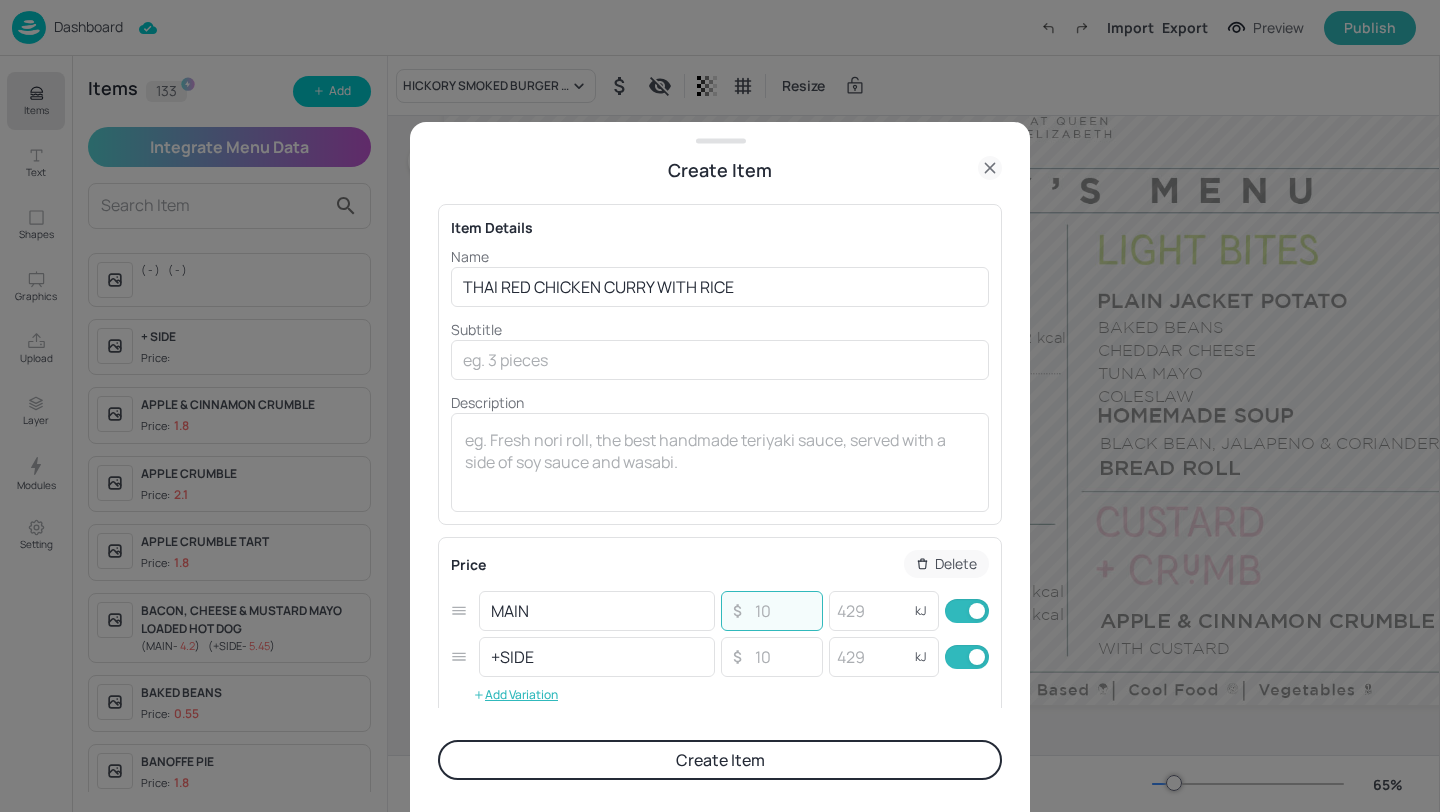 click at bounding box center [782, 611] 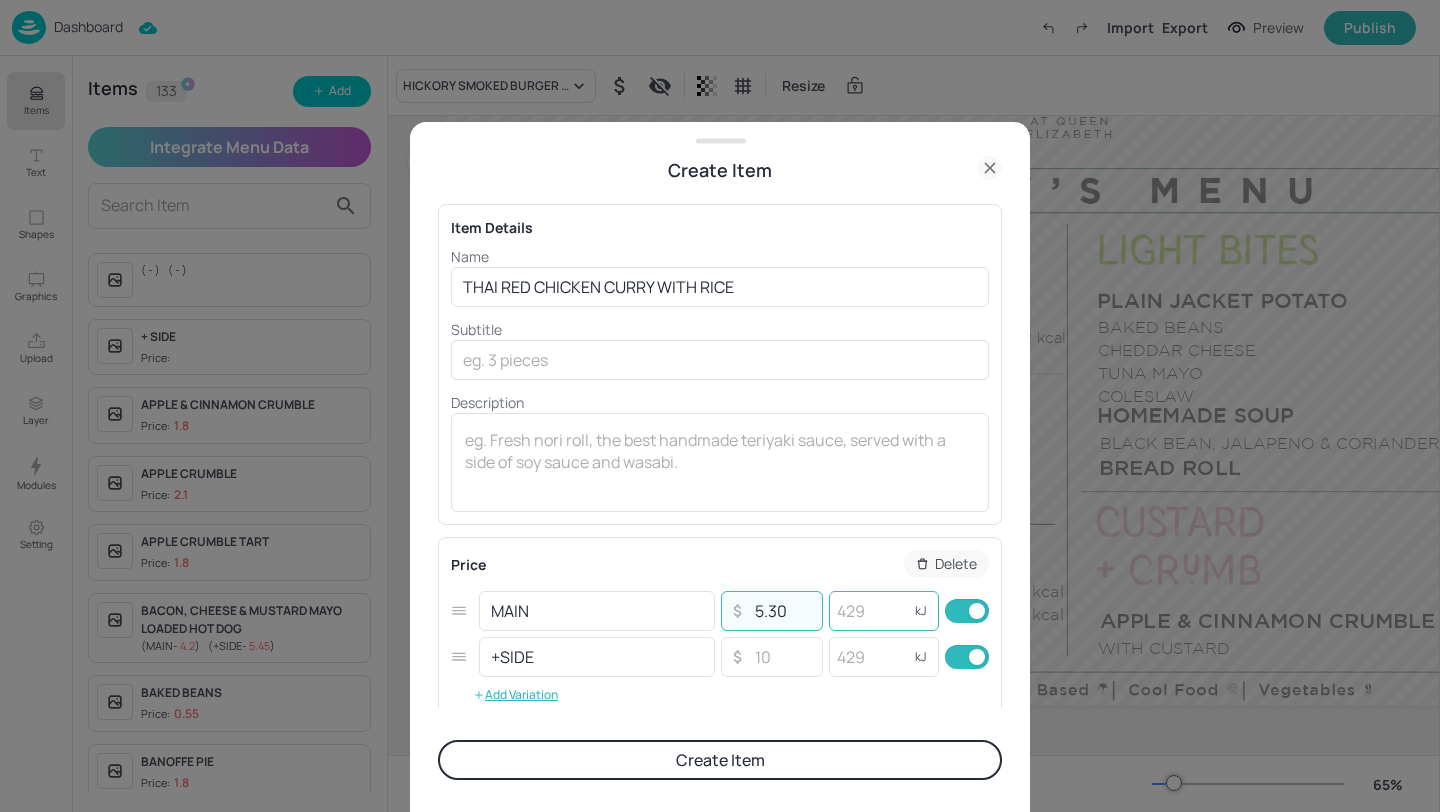 type on "5.30" 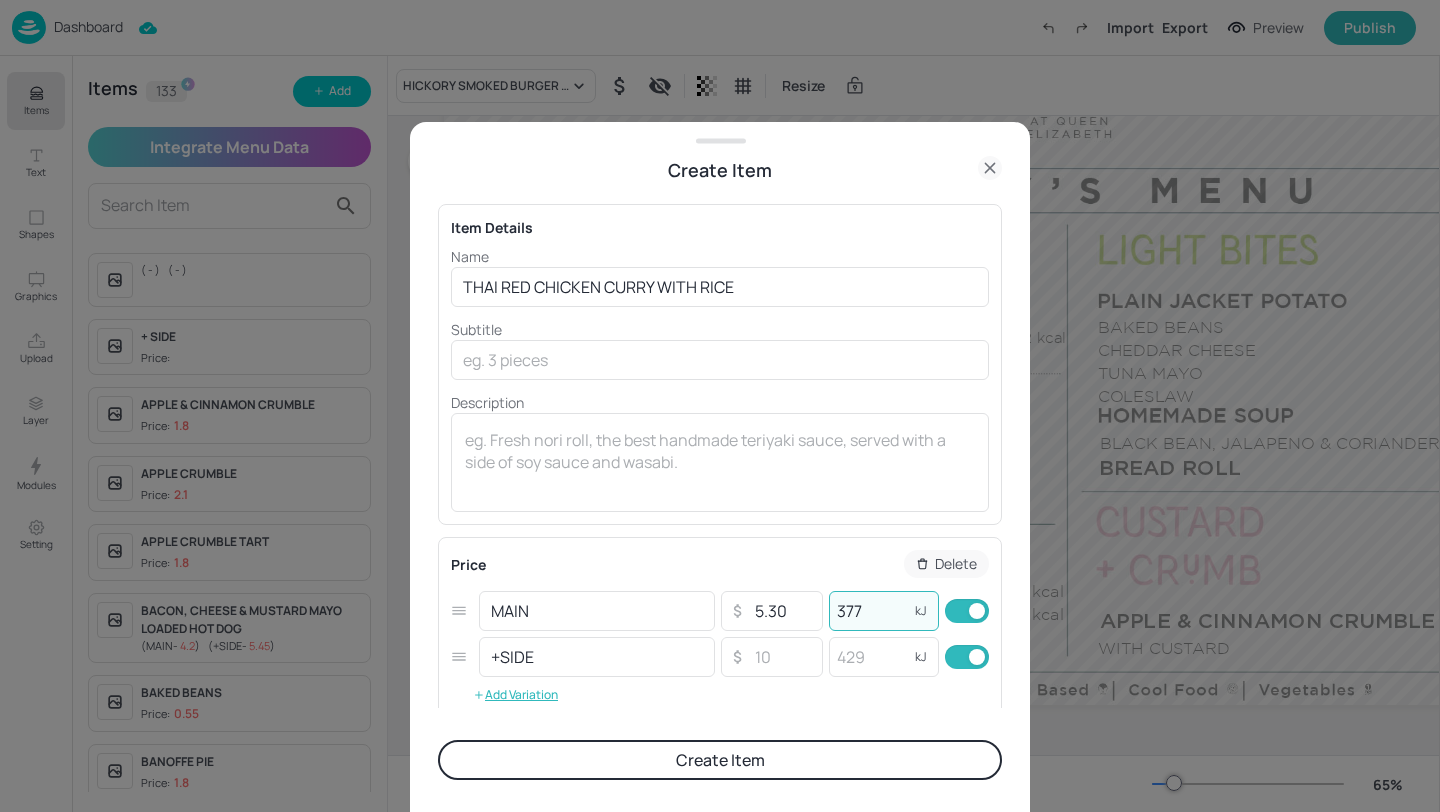 type on "377" 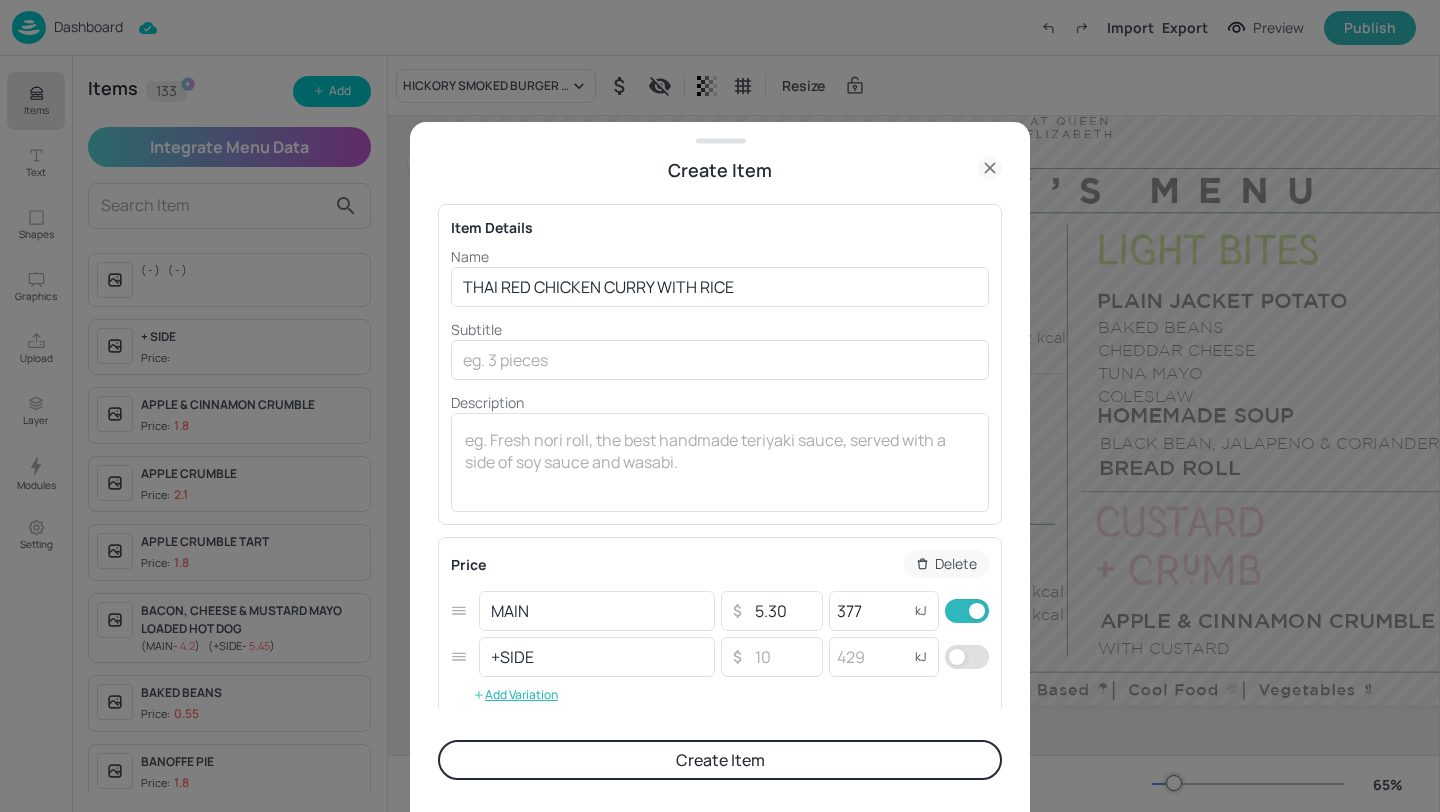 click on "Create Item" at bounding box center [720, 760] 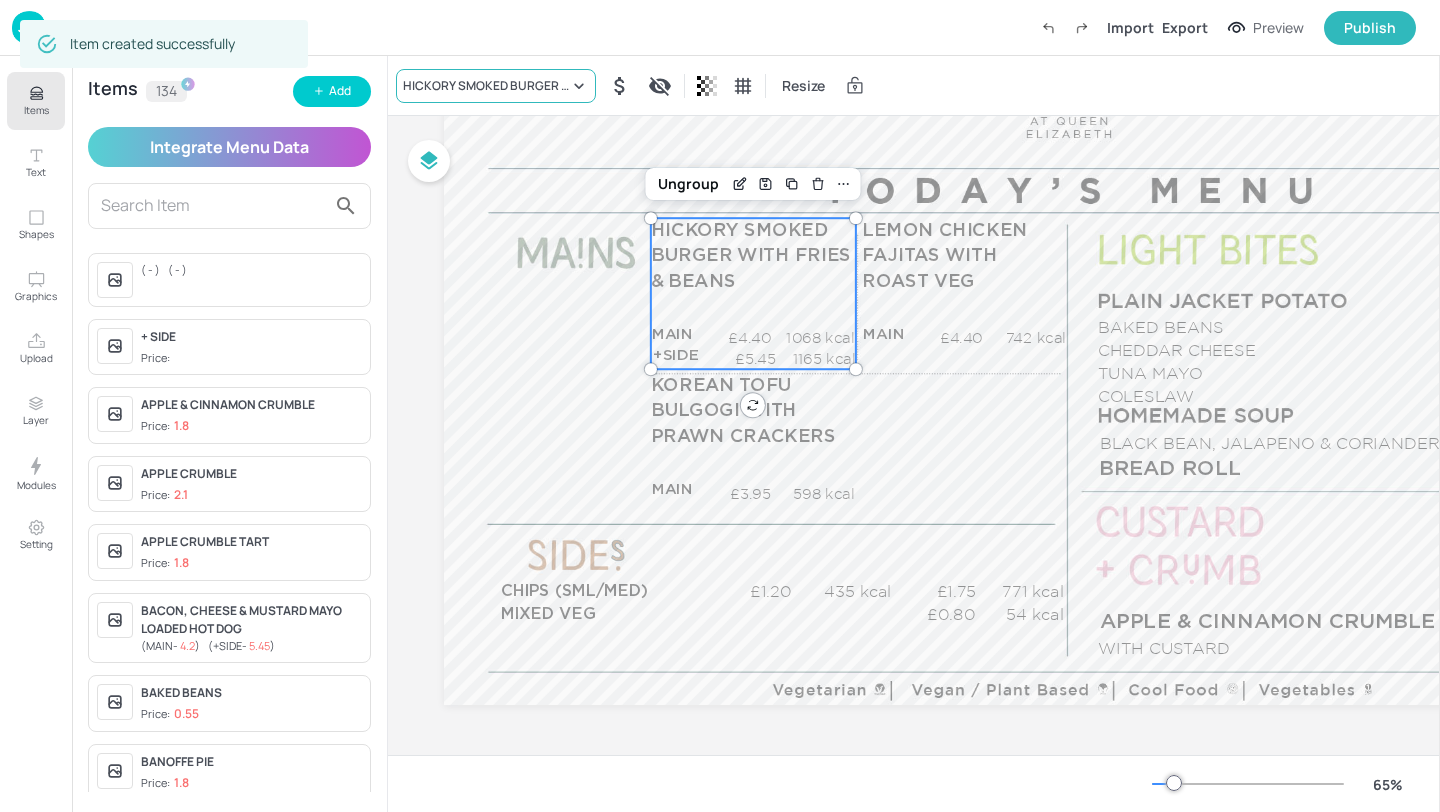 click on "HICKORY SMOKED BURGER WITH FRIES & BEANS" at bounding box center [486, 86] 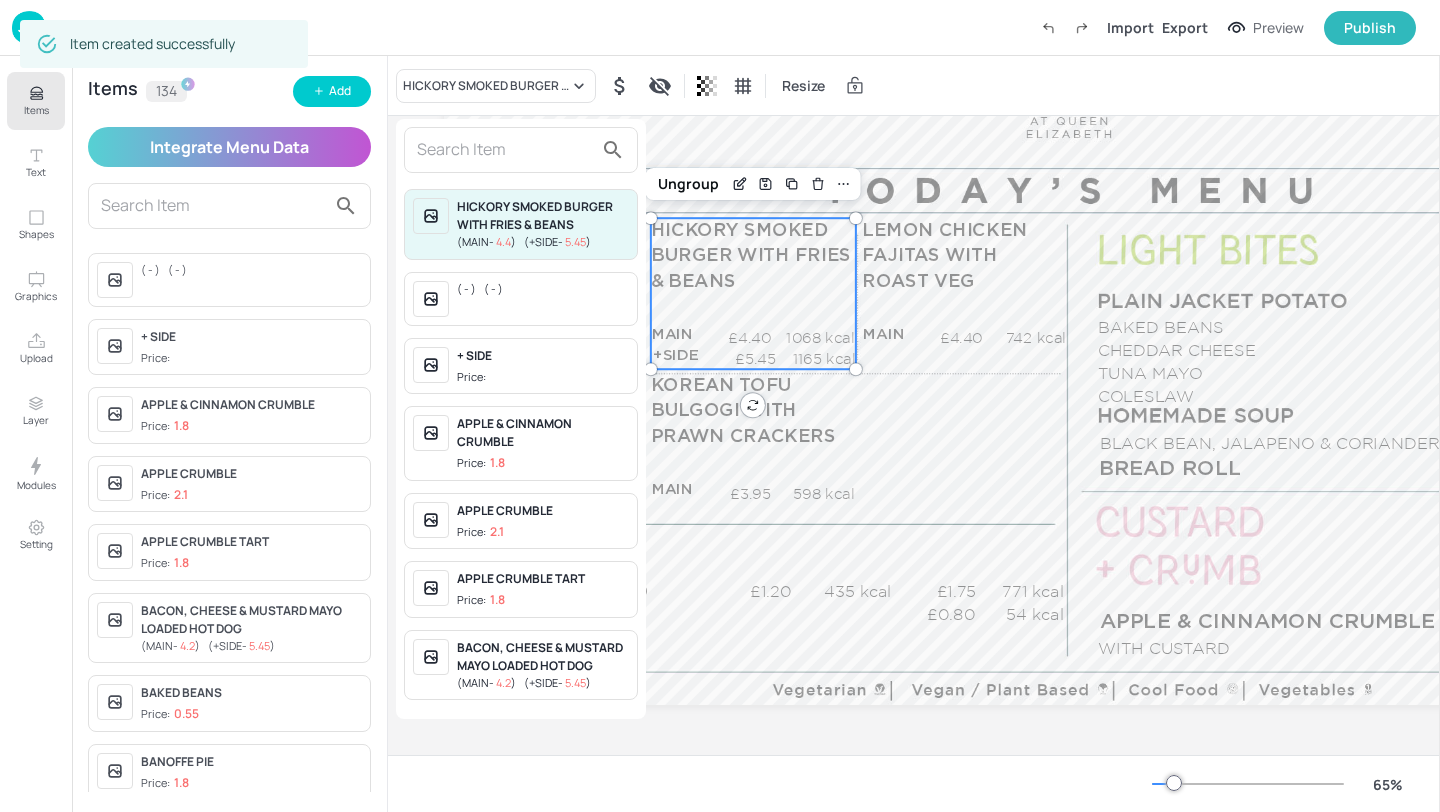click at bounding box center [720, 406] 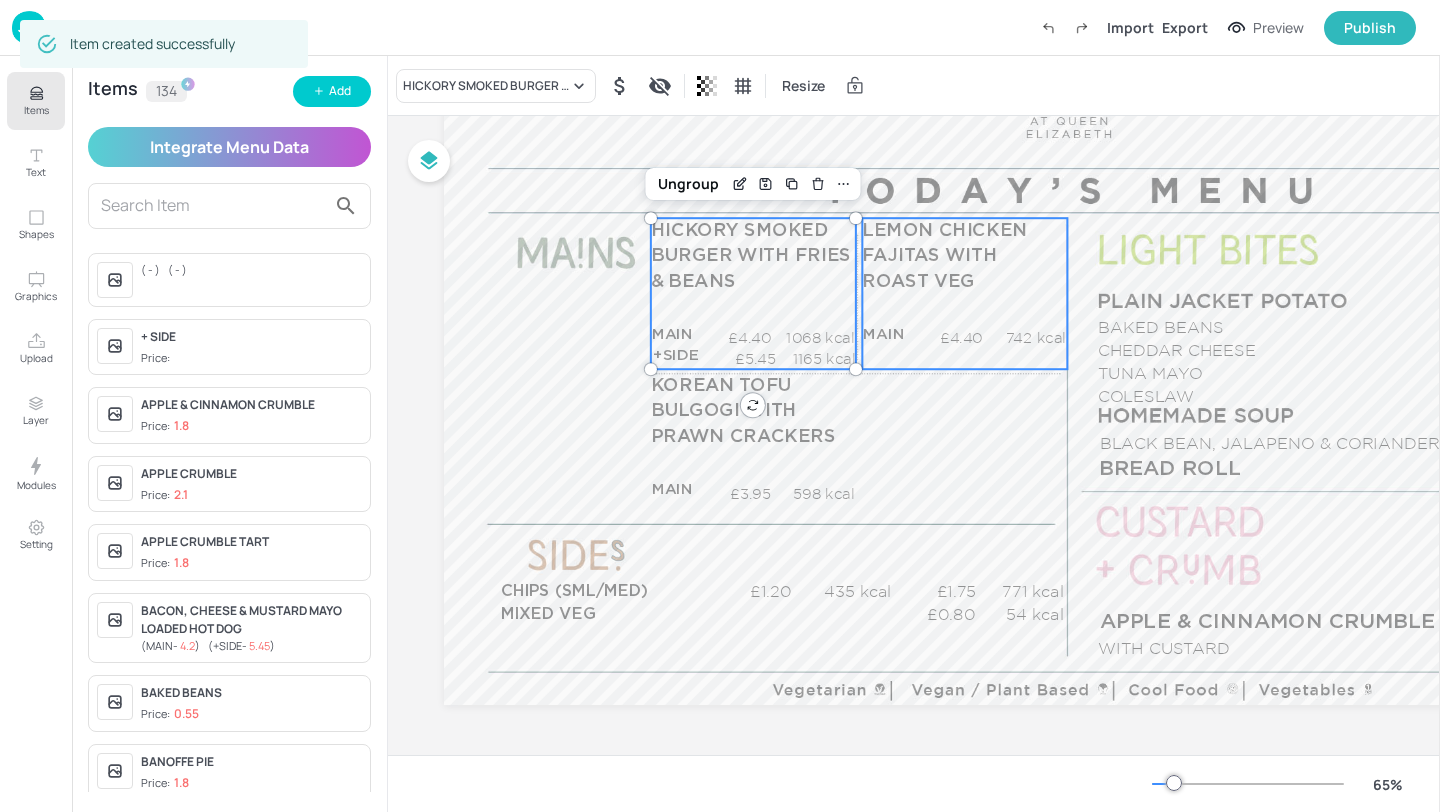click on "LEMON CHICKEN FAJITAS WITH ROAST VEG MAIN £4.40 742 kcal +SIDE £5.45  kcal" at bounding box center [964, 293] 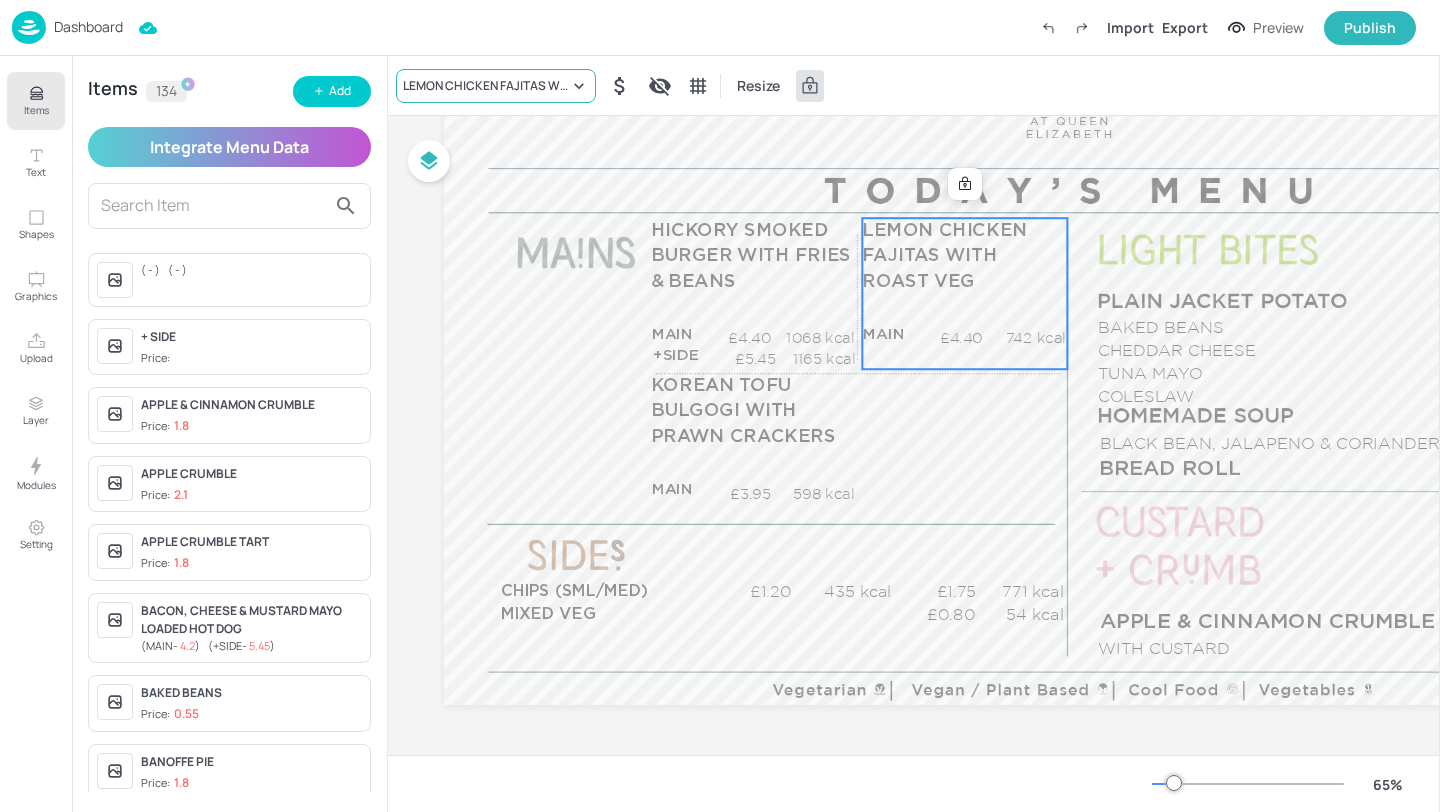 click on "LEMON CHICKEN FAJITAS WITH ROAST VEG" at bounding box center [486, 86] 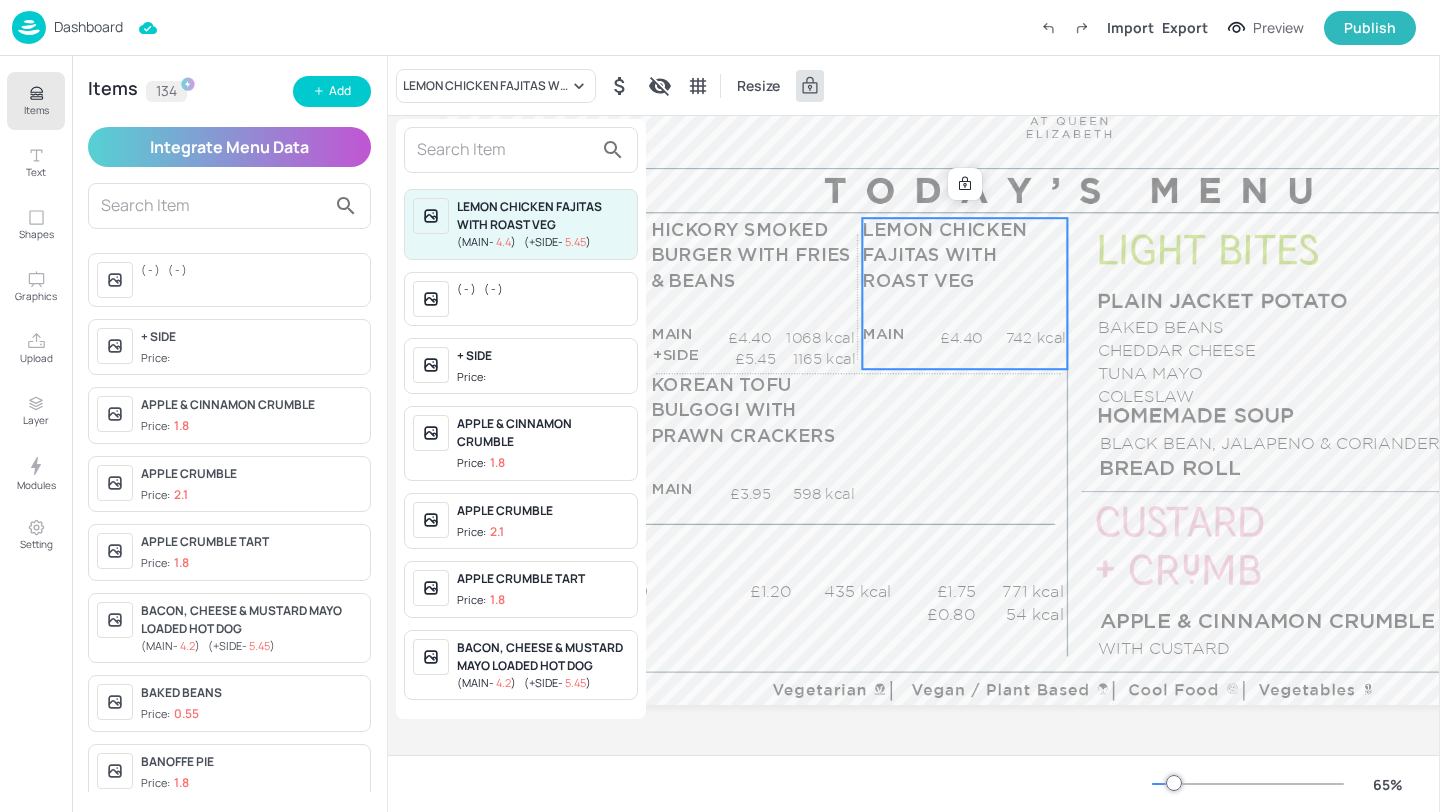 click at bounding box center [505, 150] 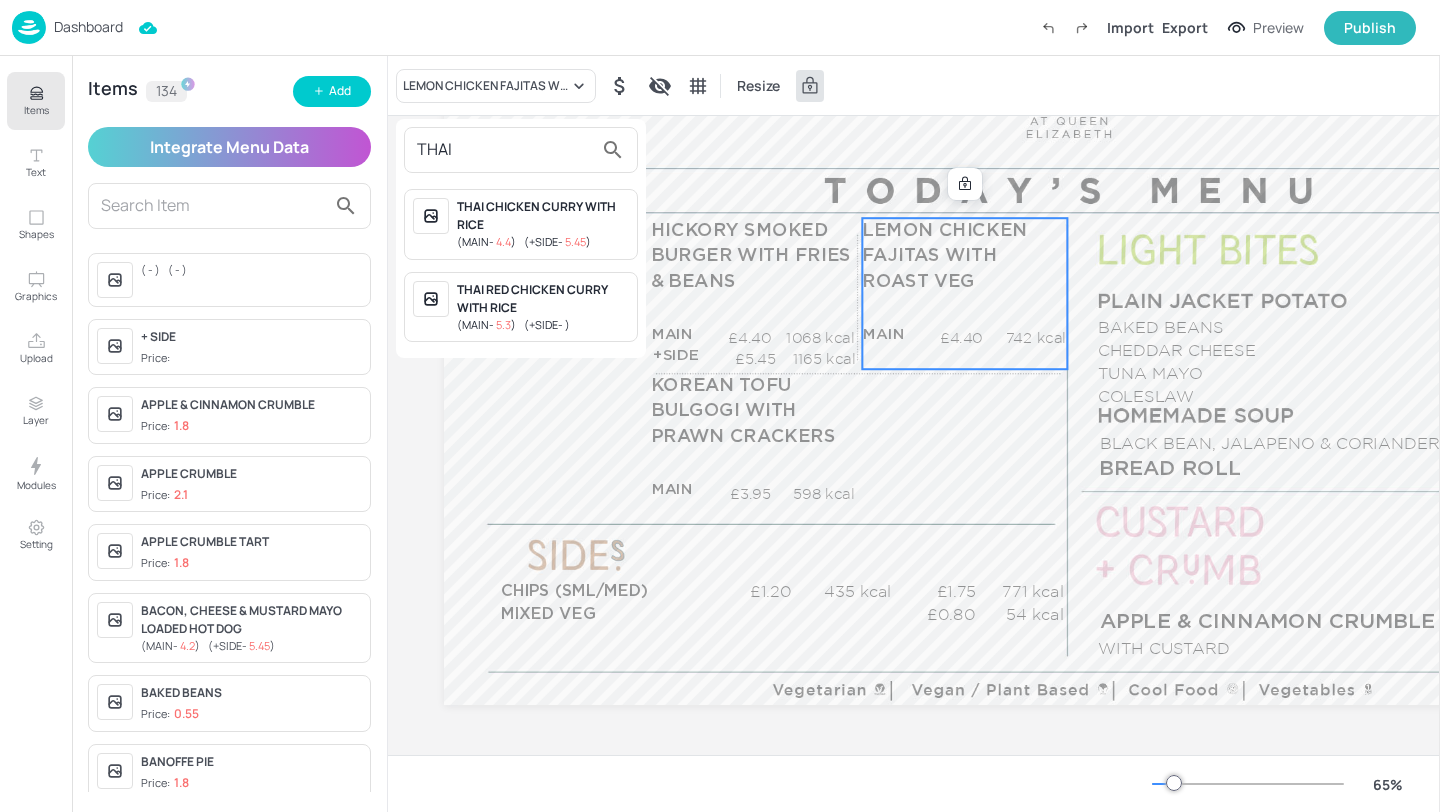 type on "THAI" 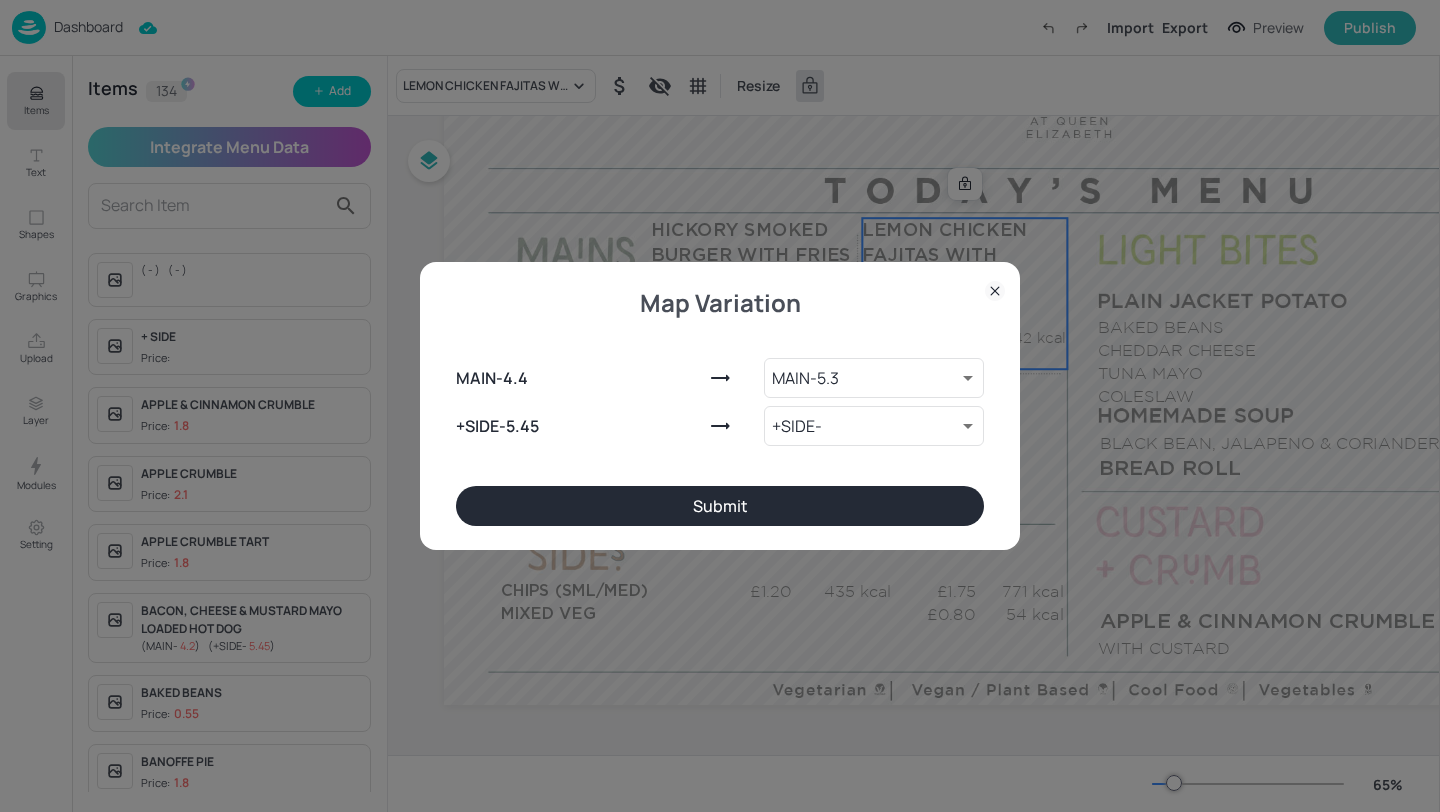 click on "Submit" at bounding box center [720, 506] 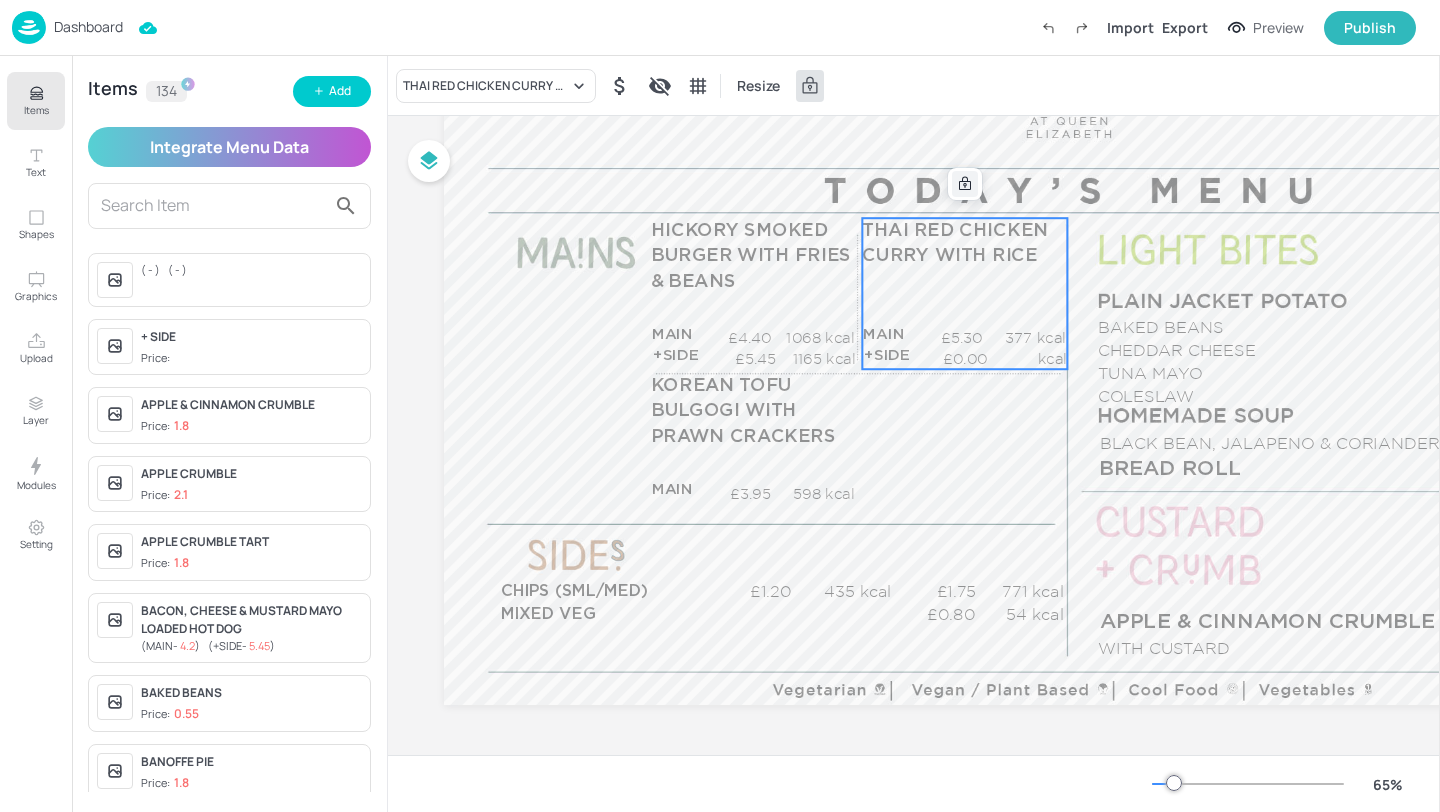 click 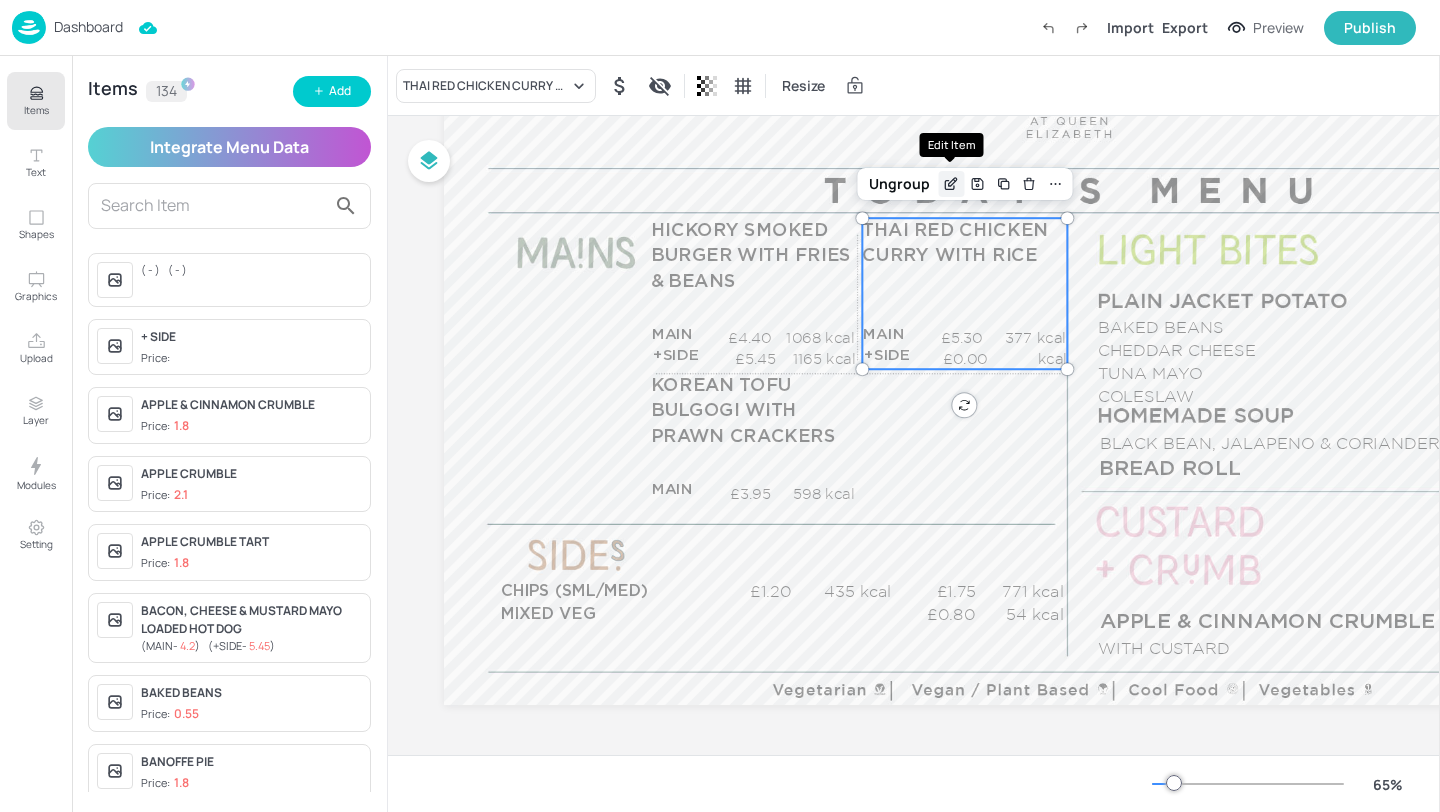 click 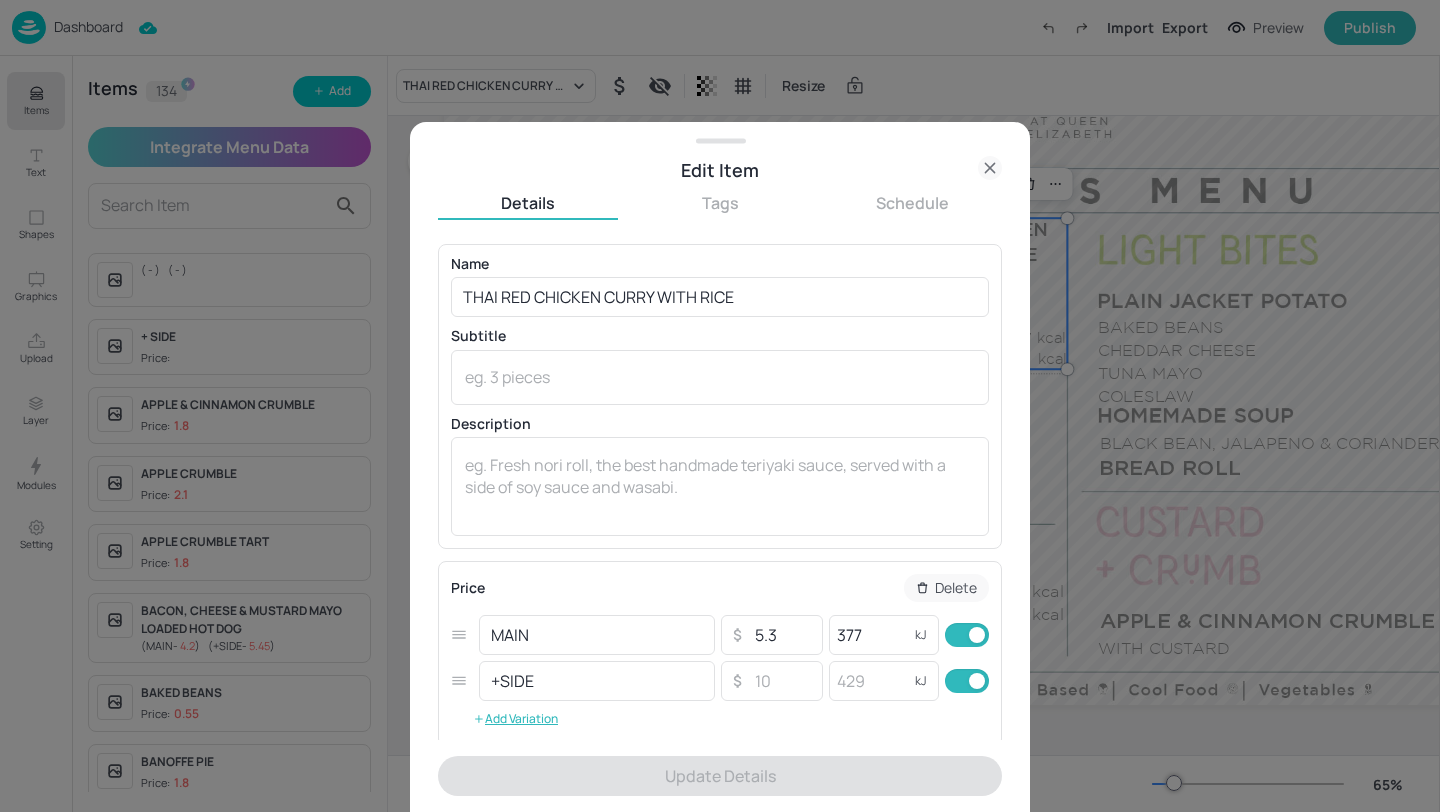click at bounding box center [977, 681] 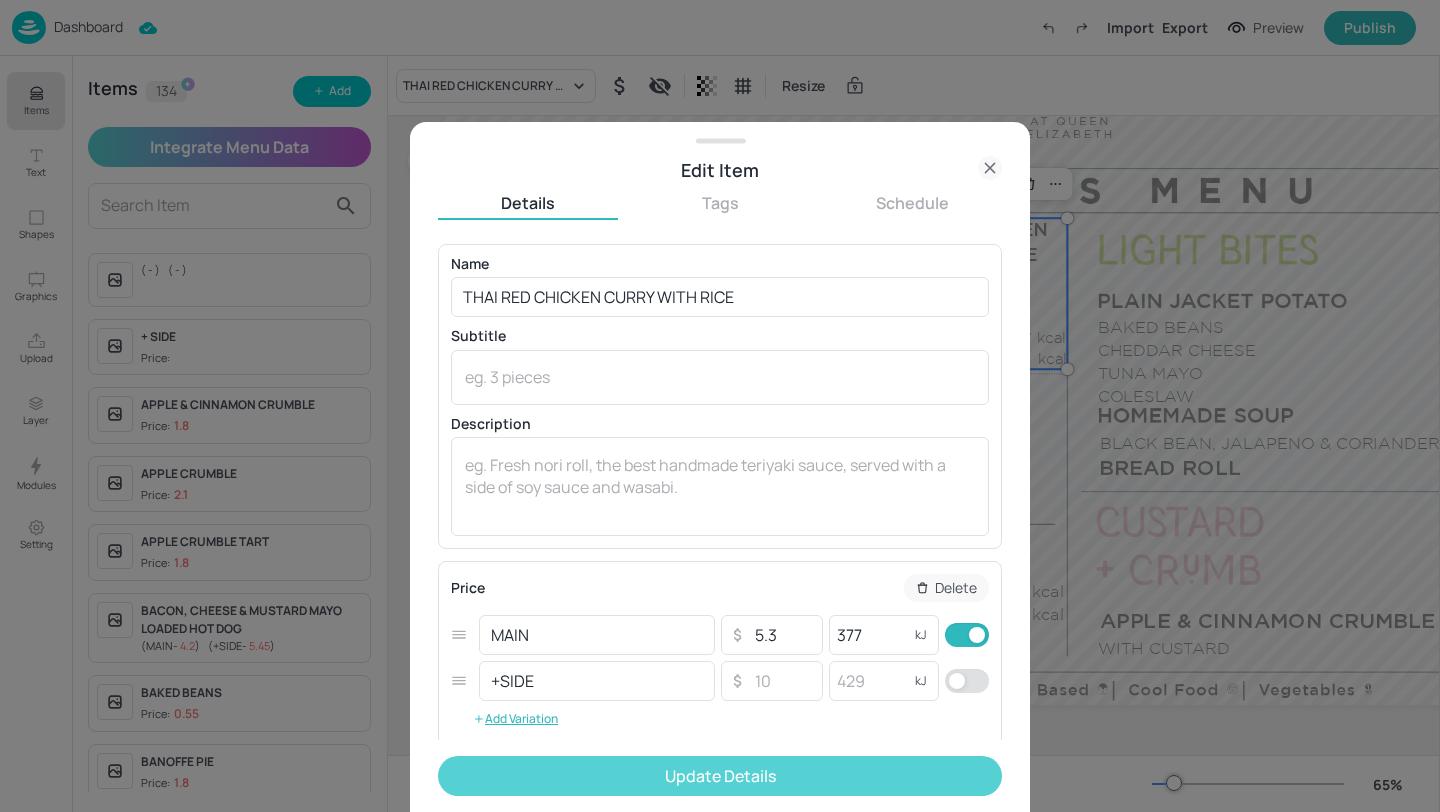 click on "Update Details" at bounding box center [720, 776] 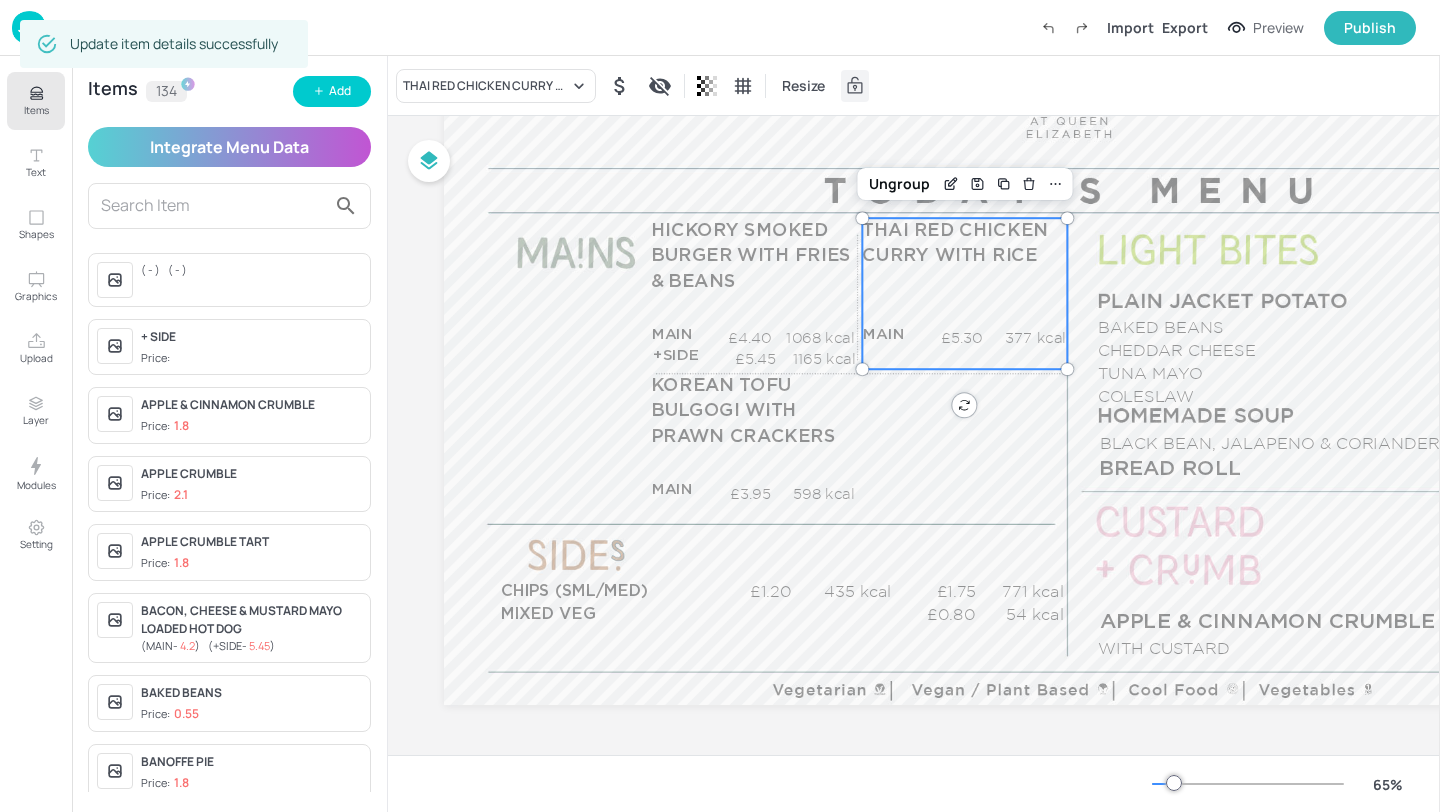 click 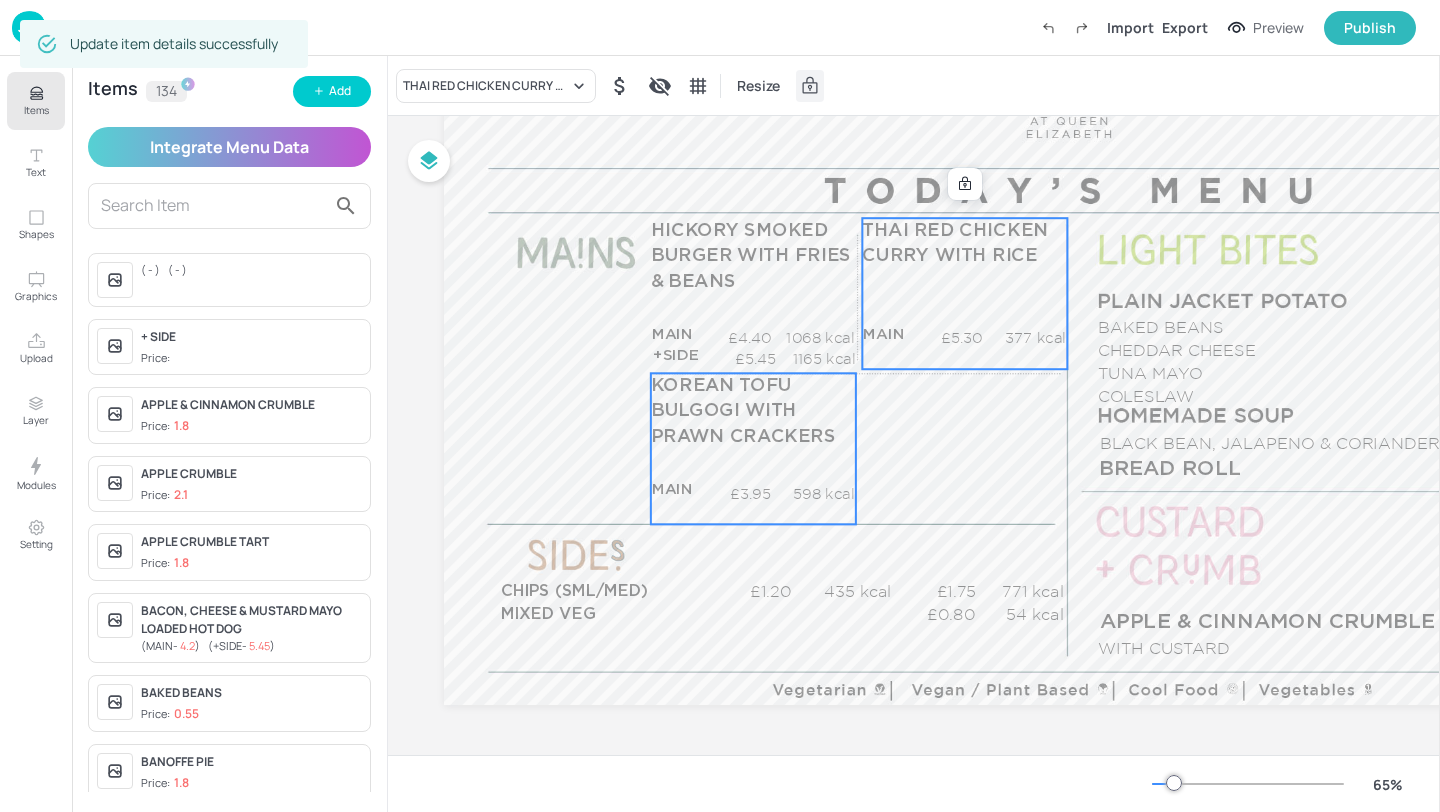 click on "£3.95" at bounding box center [744, 493] 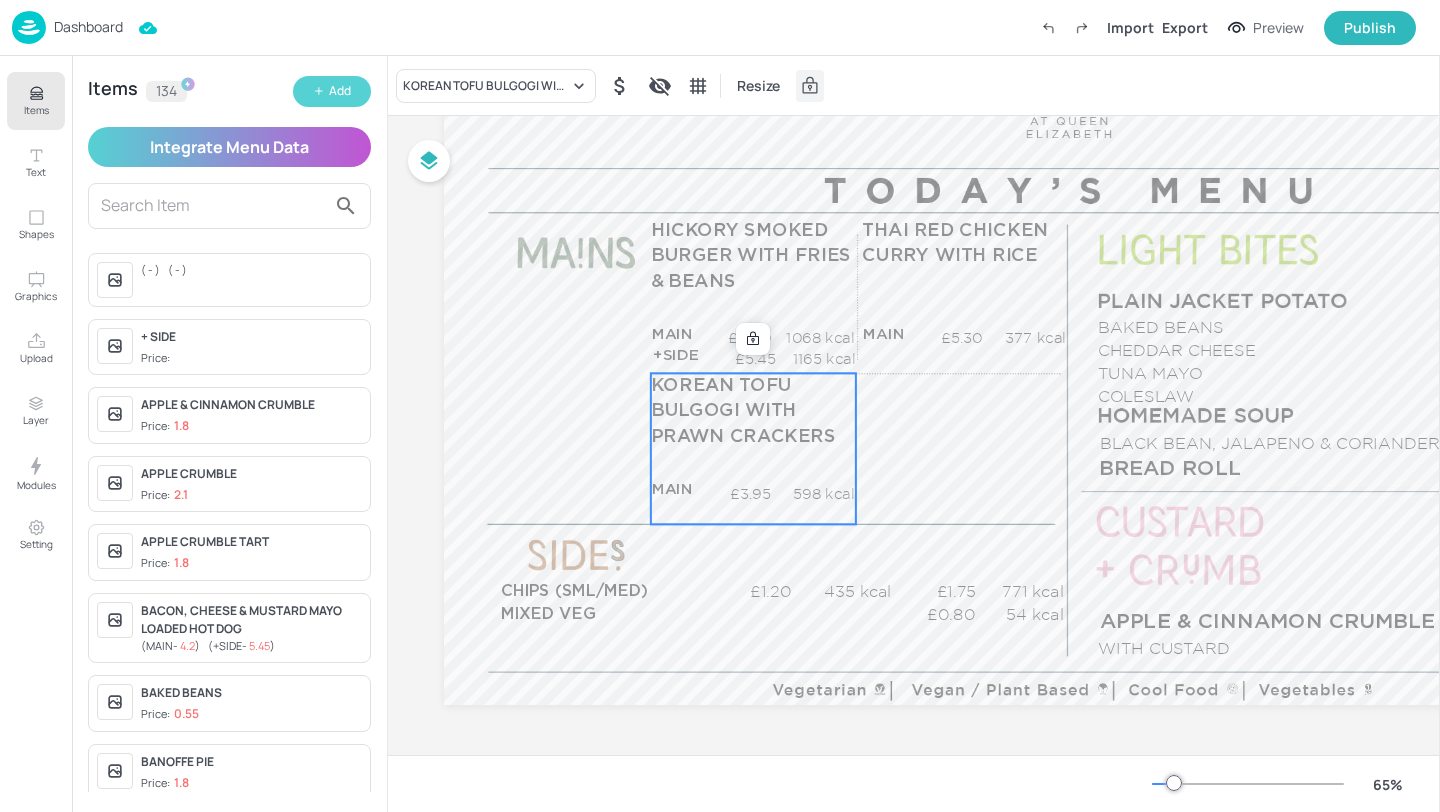 click on "Add" at bounding box center [332, 91] 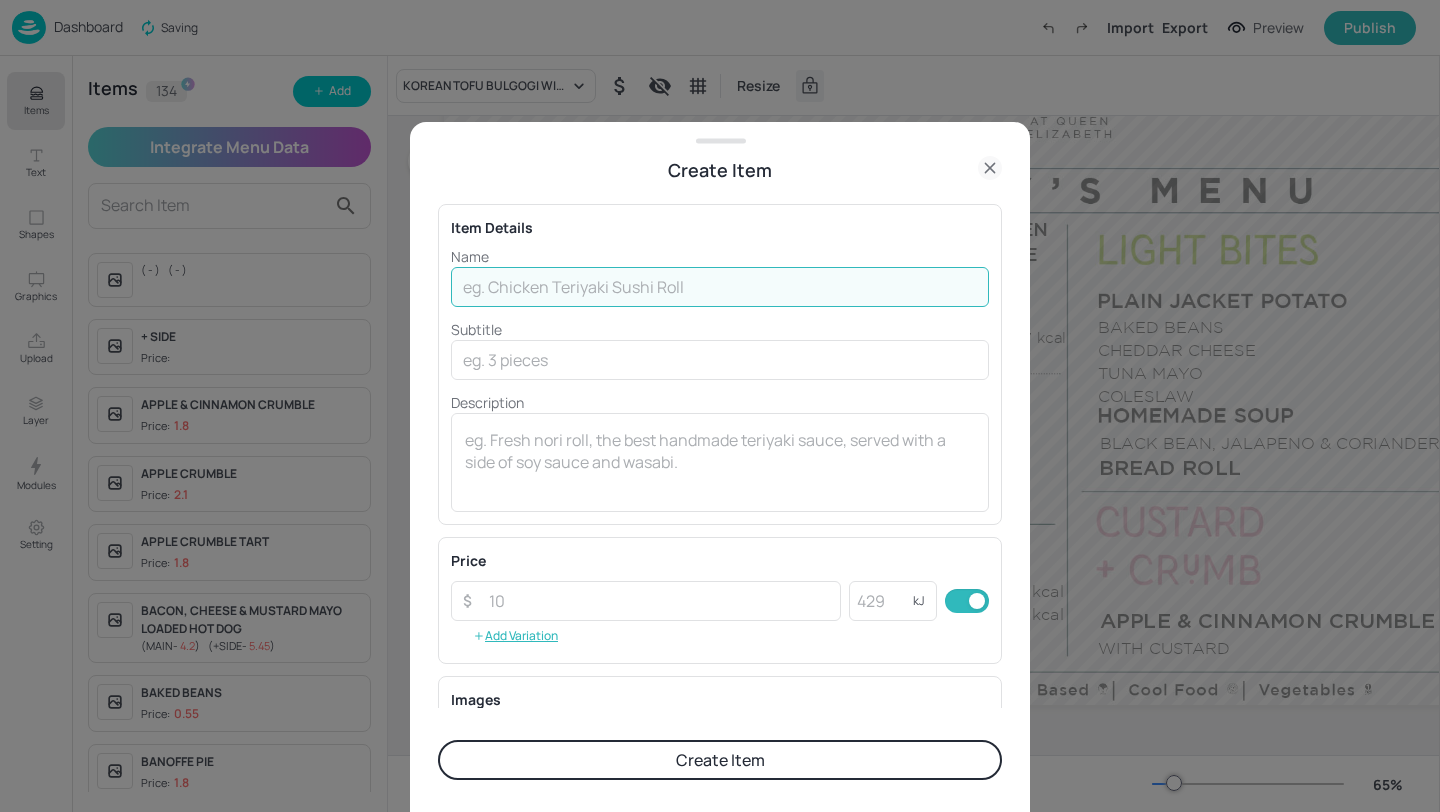 click at bounding box center (720, 287) 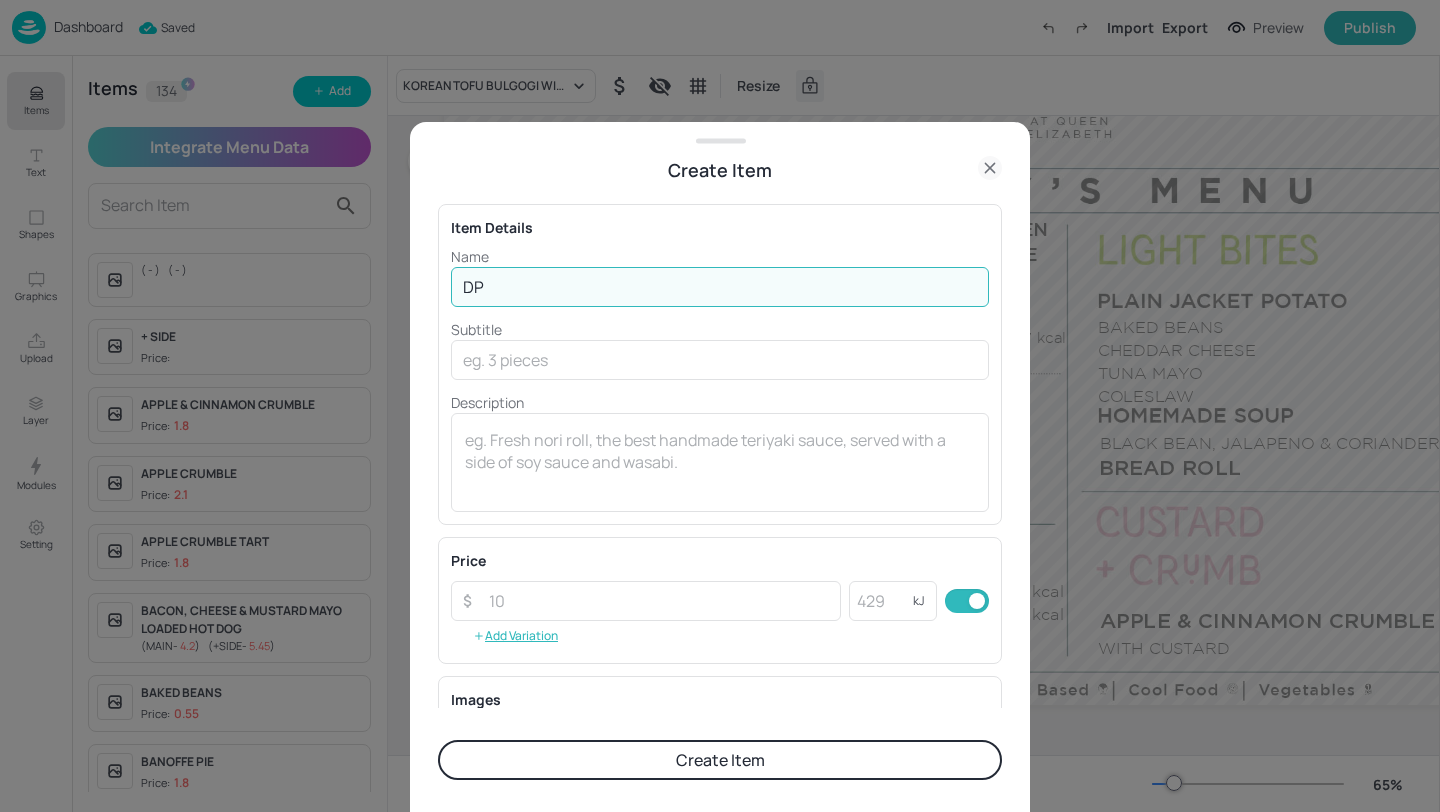 type on "D" 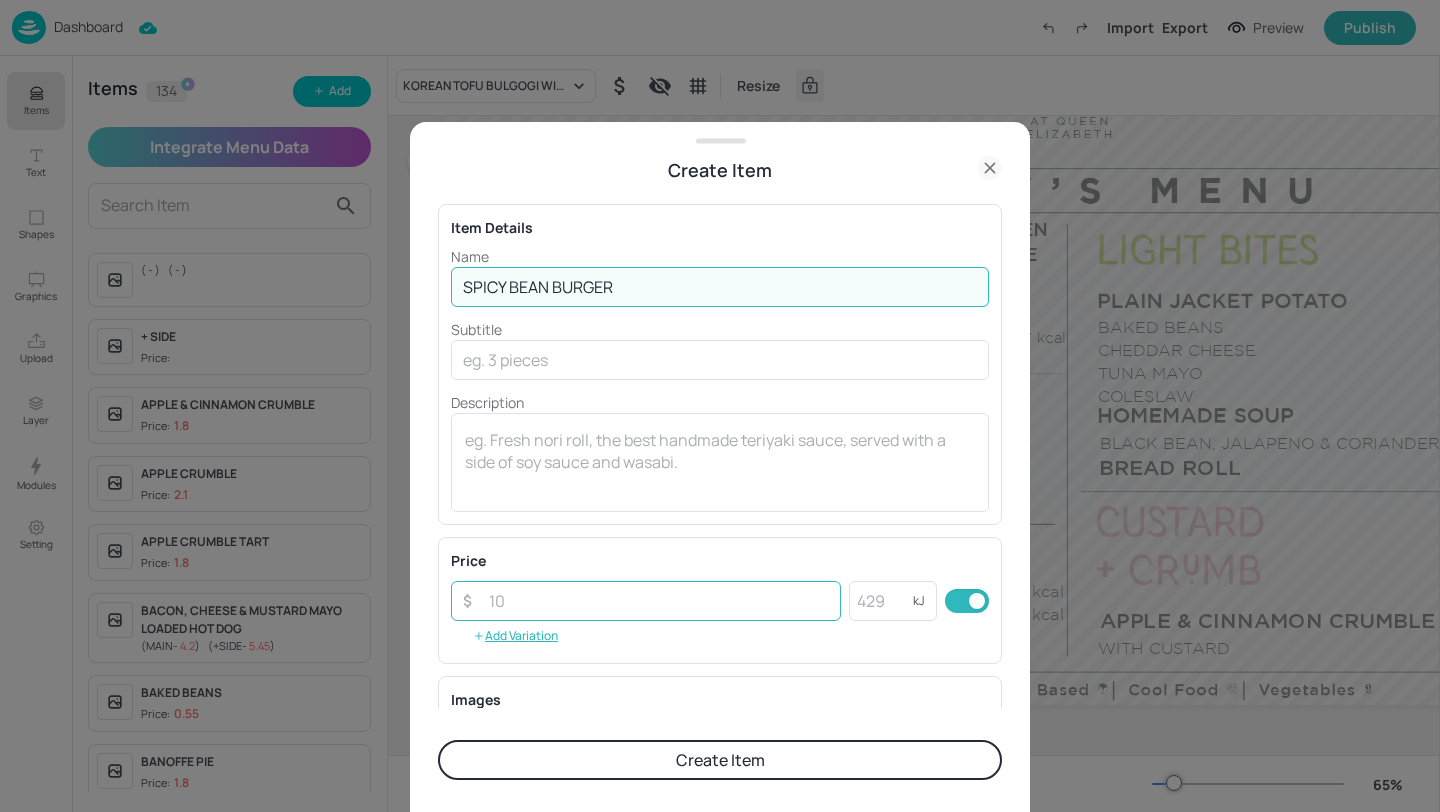 type on "SPICY BEAN BURGER" 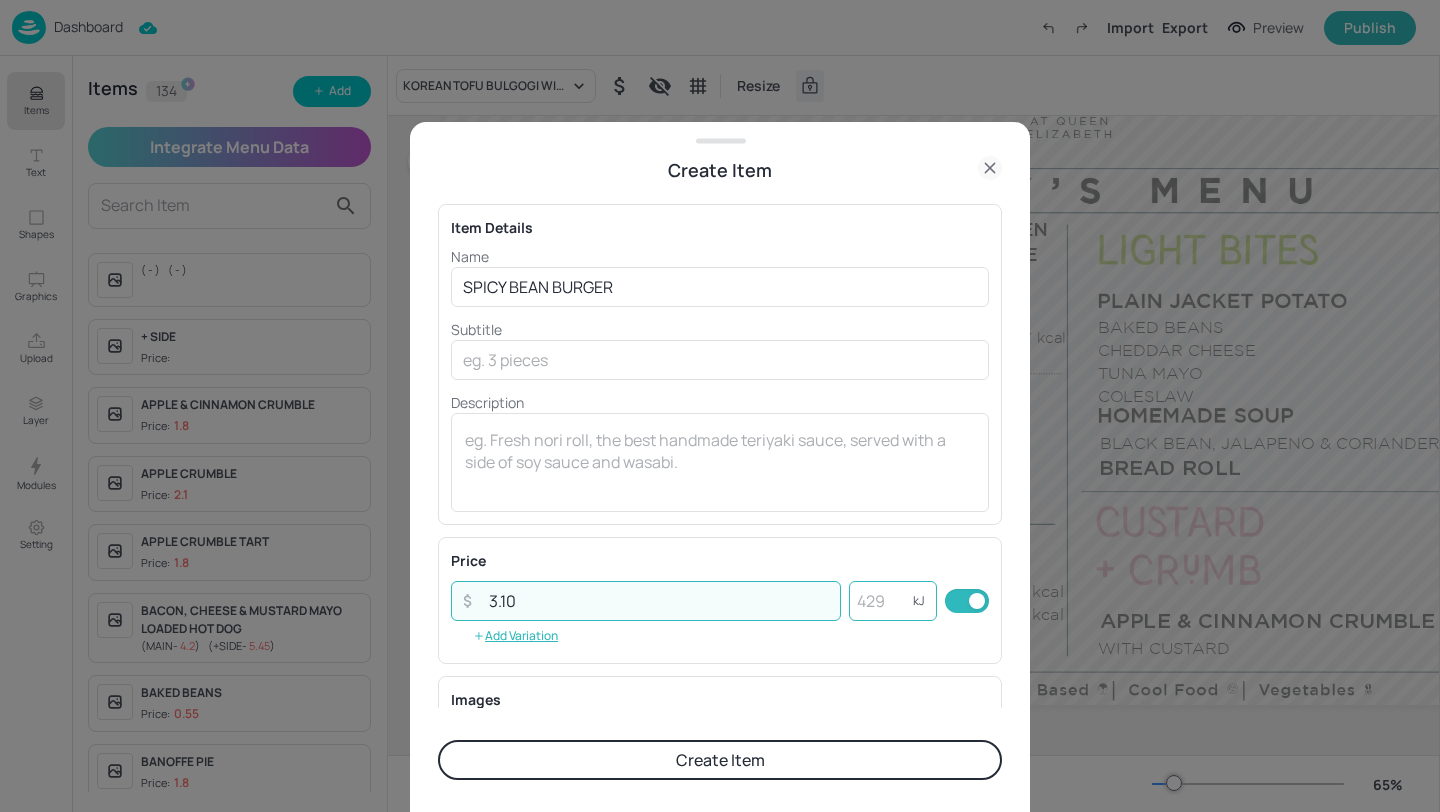 type on "3.10" 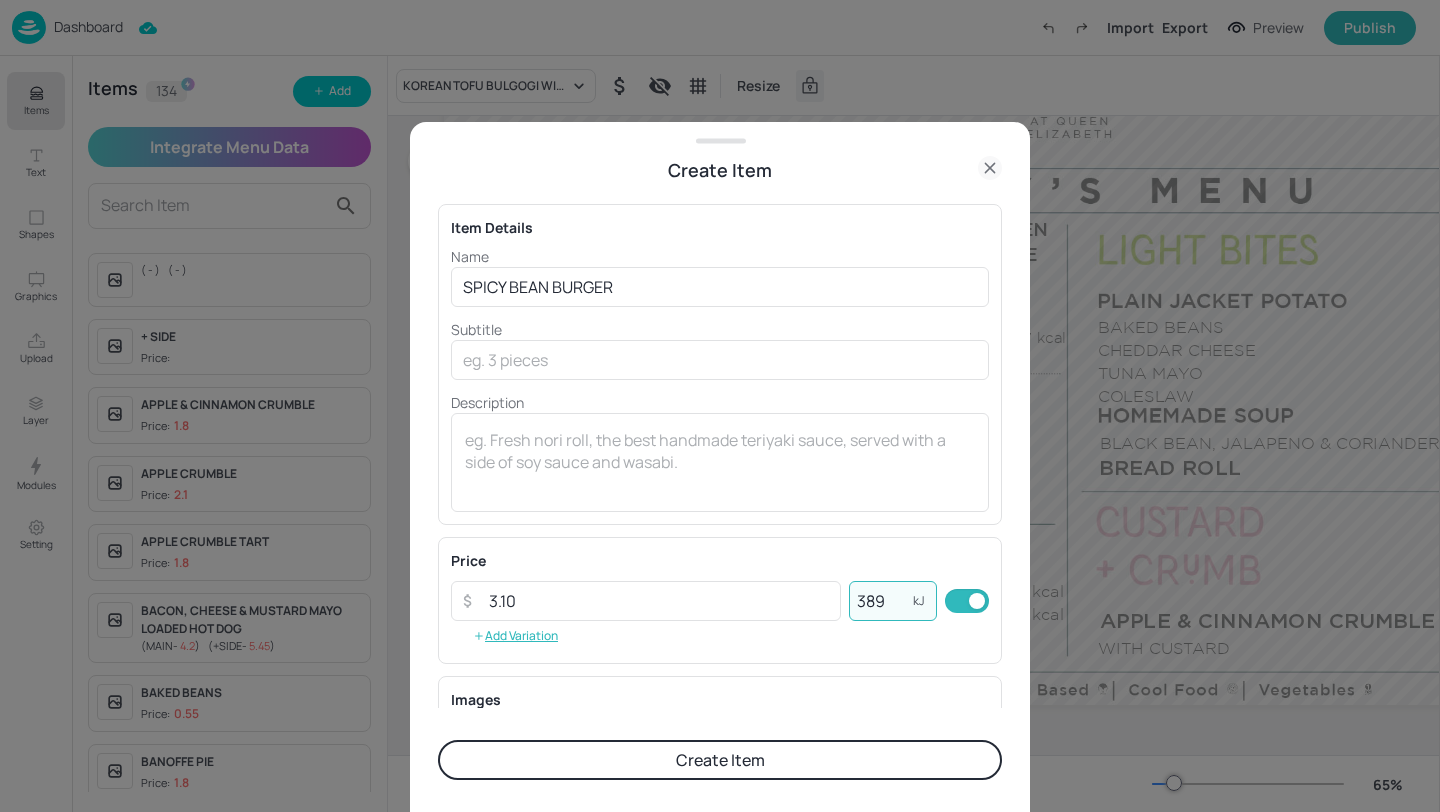 type on "389" 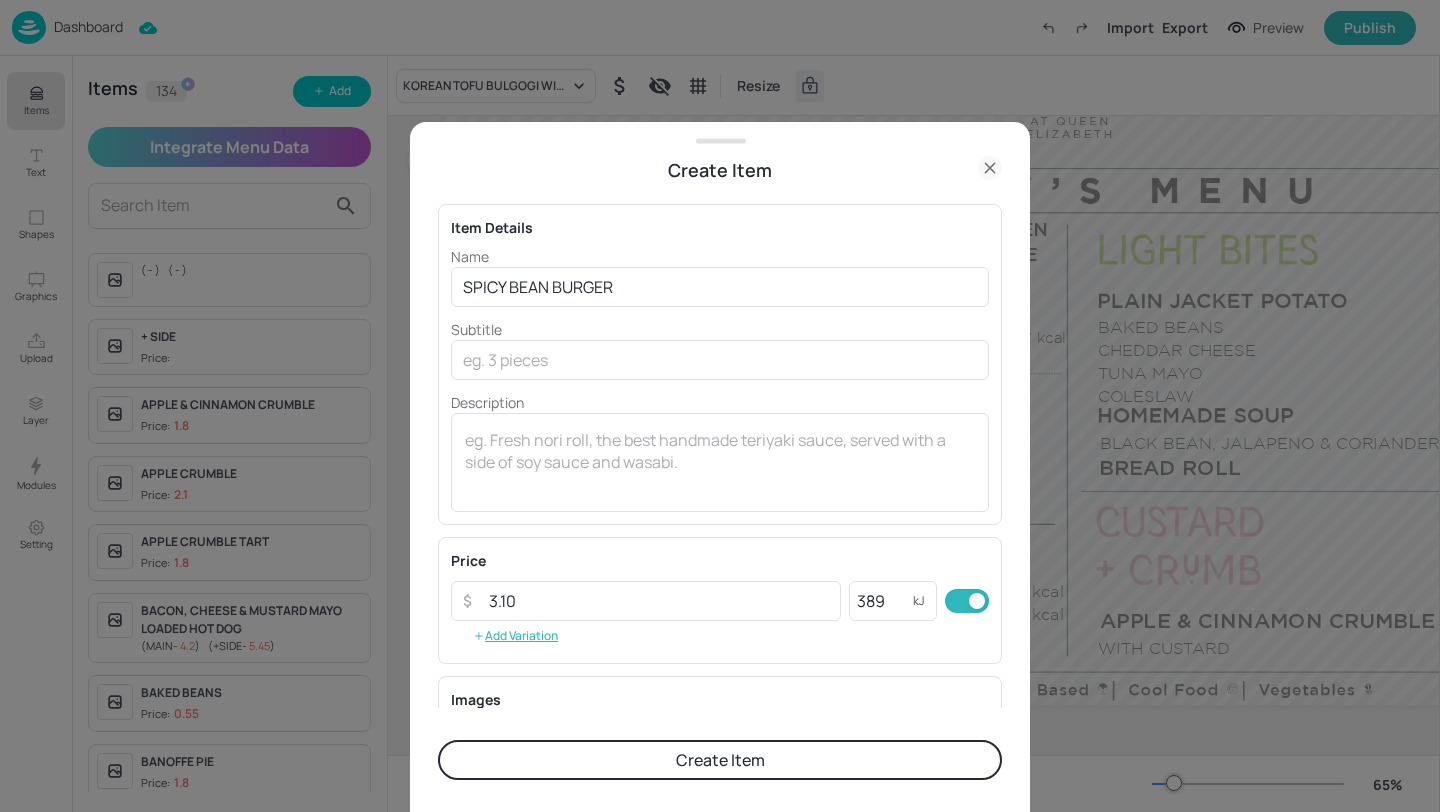 click on "Create Item" at bounding box center [720, 760] 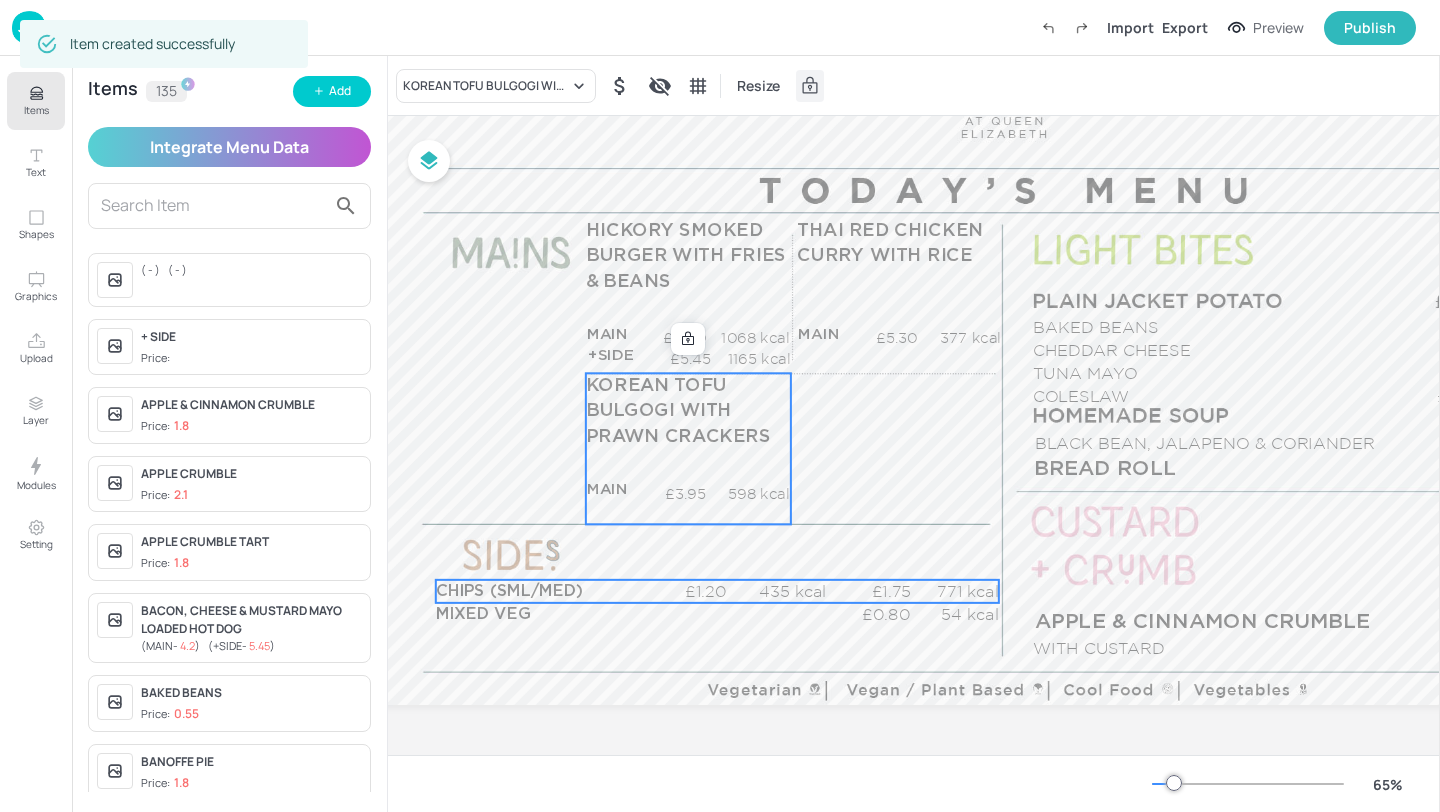 scroll, scrollTop: 178, scrollLeft: 77, axis: both 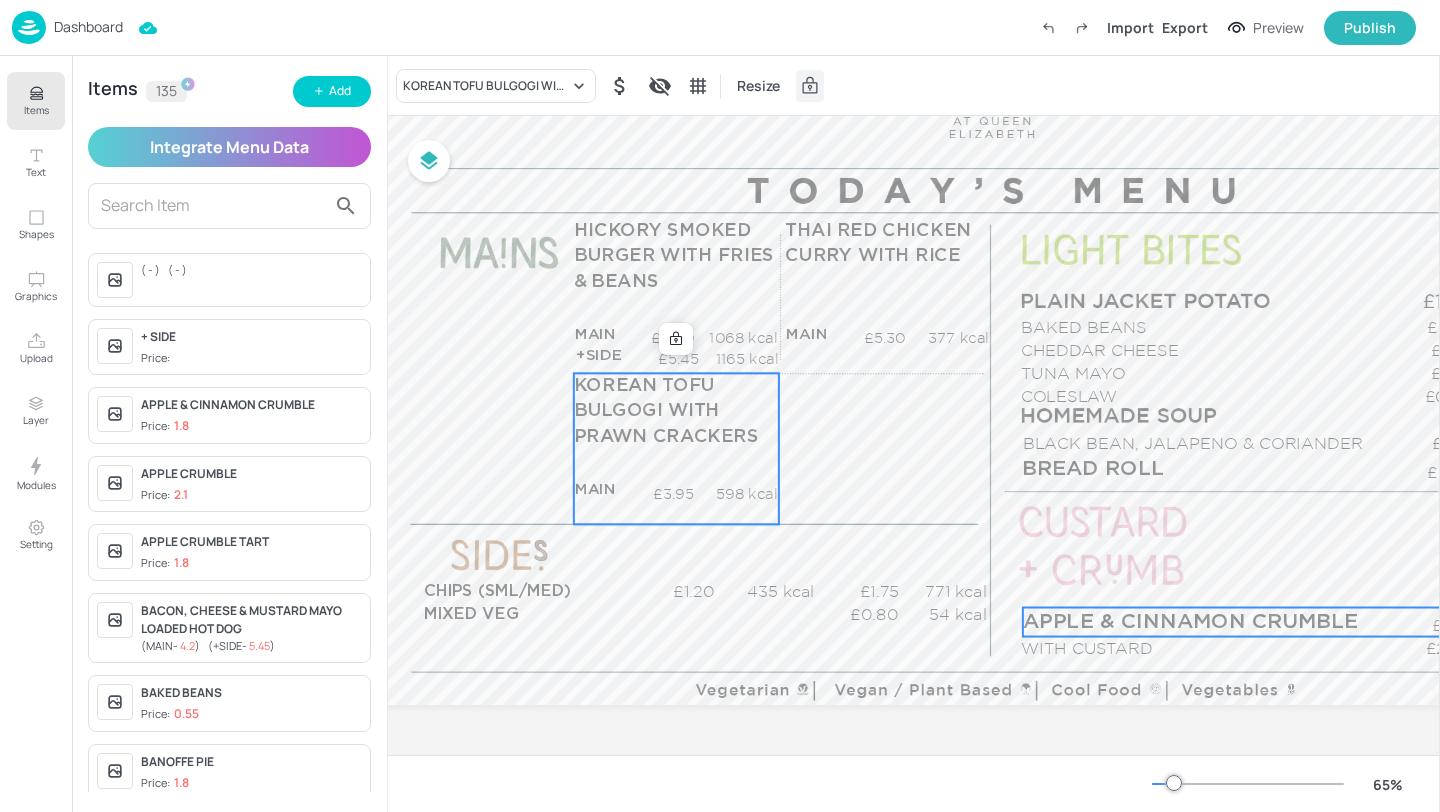 click on "APPLE & CINNAMON CRUMBLE" at bounding box center [1190, 621] 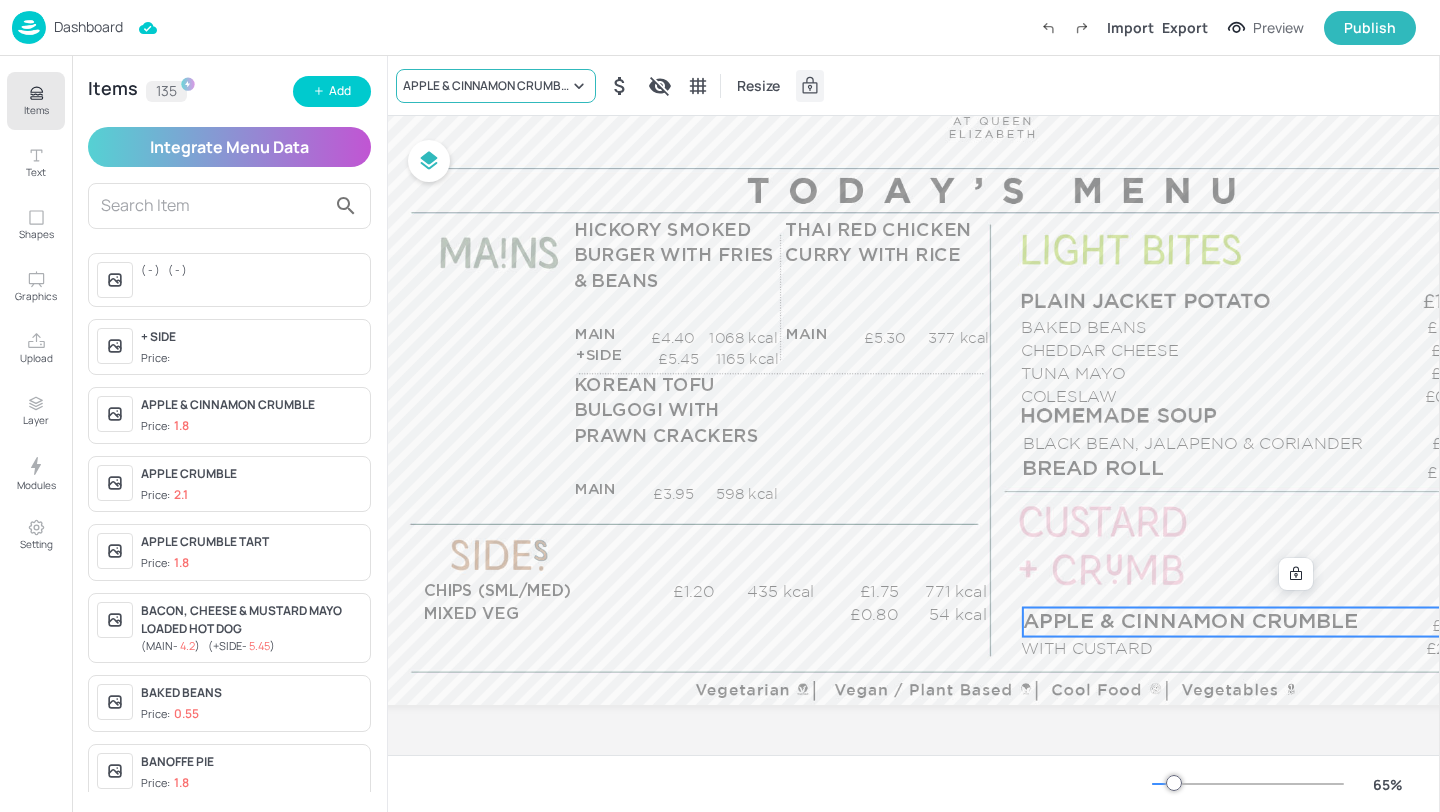 click on "APPLE & CINNAMON CRUMBLE" at bounding box center (496, 86) 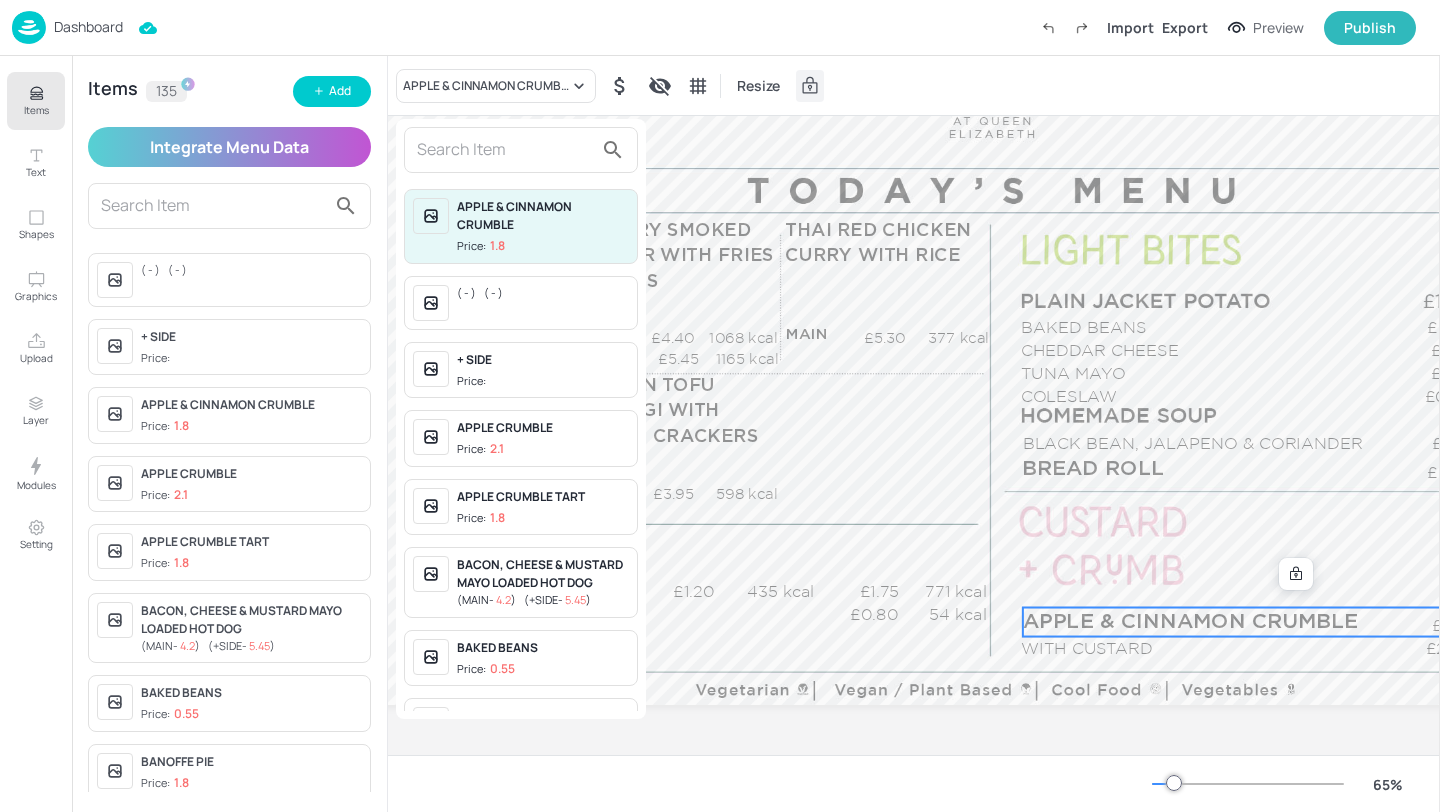 click at bounding box center [505, 150] 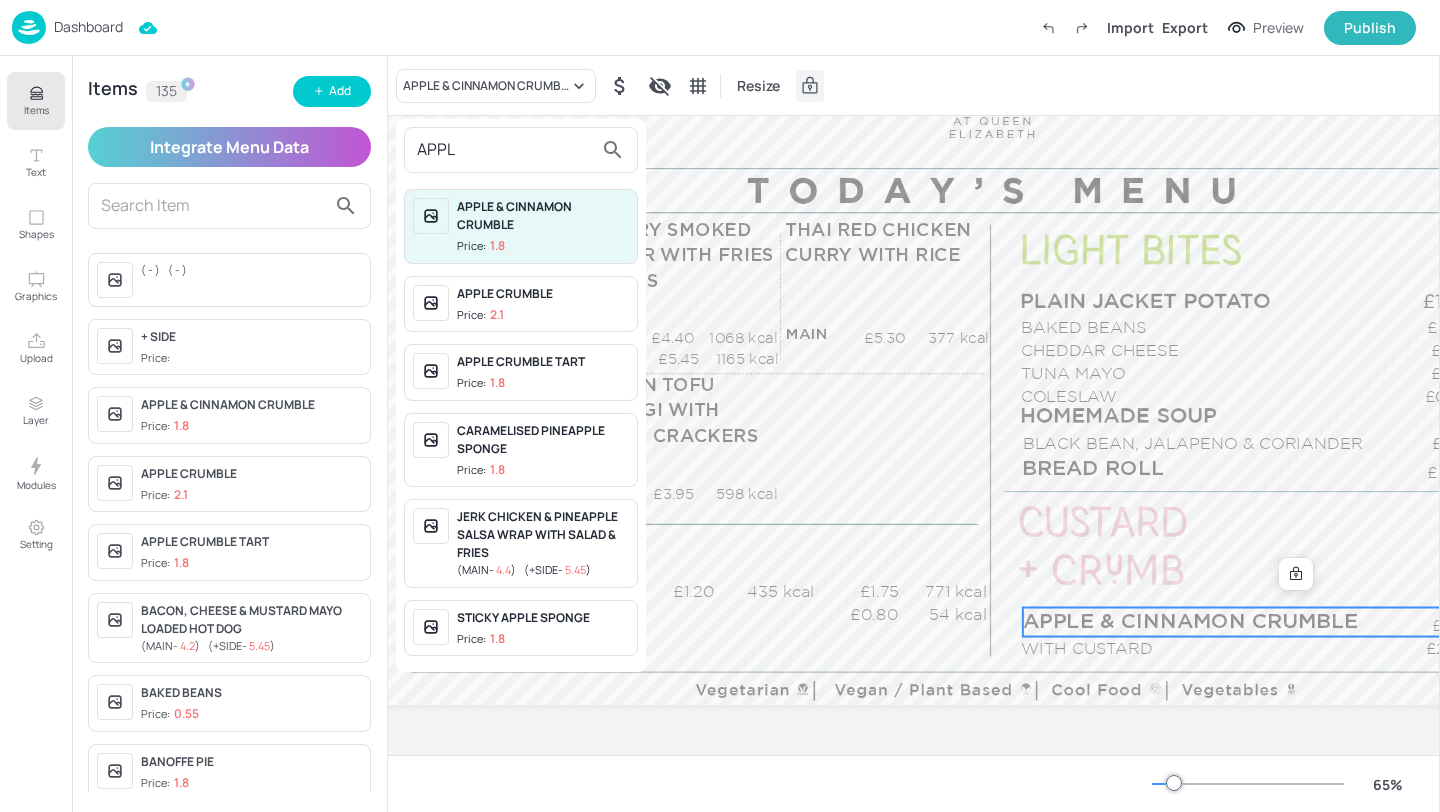 type on "APPL" 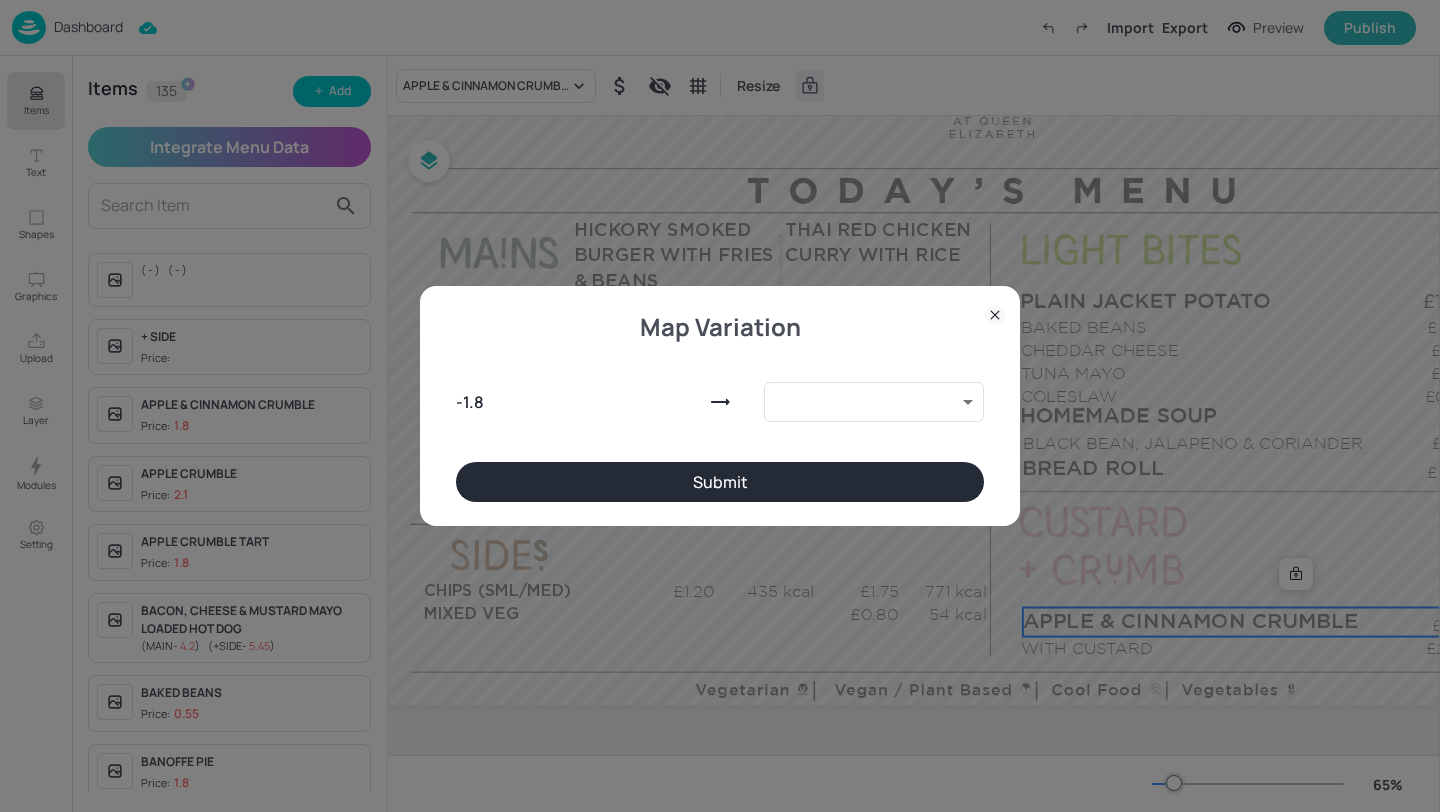 type on "7039697" 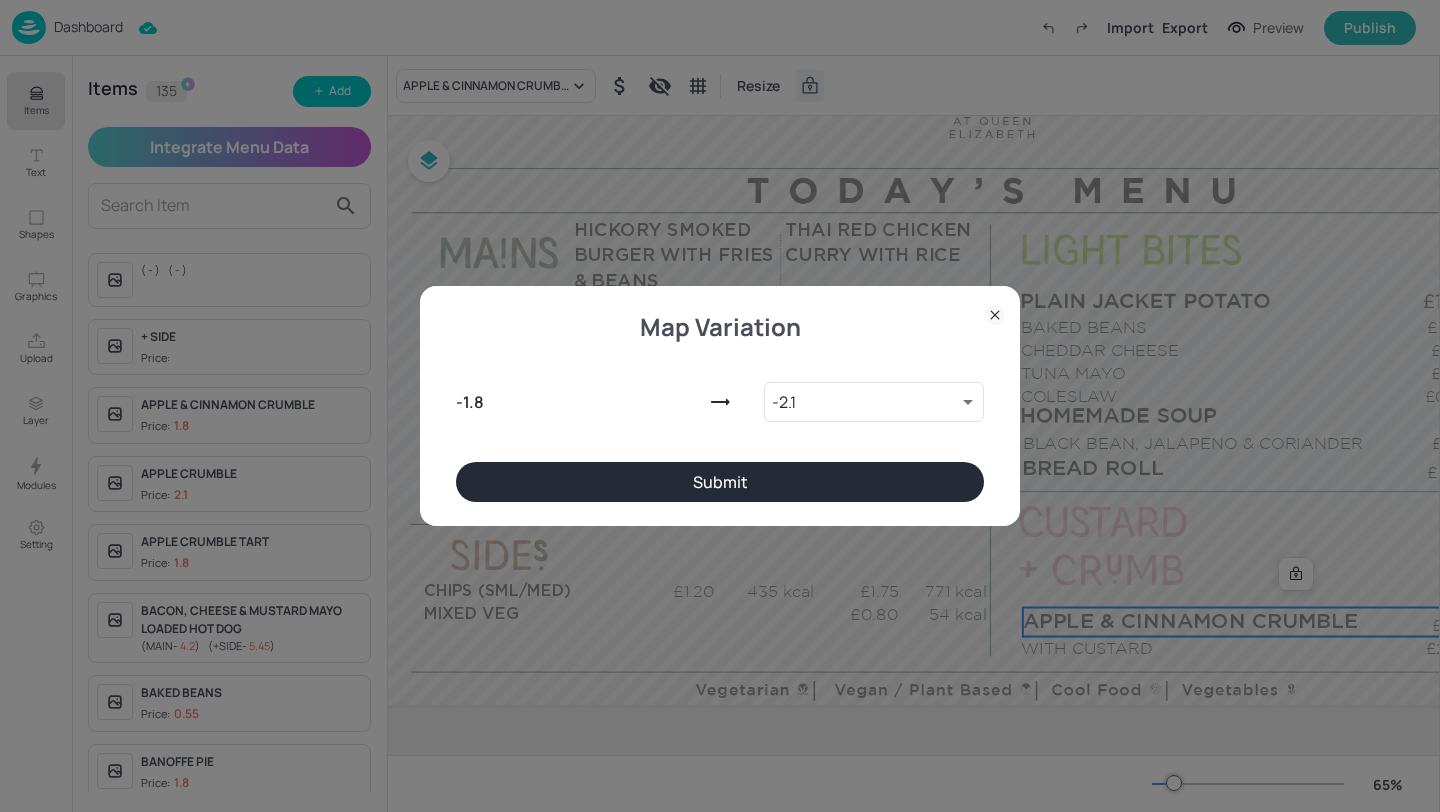 click on "-  1.8  -  2.1 7039697 ​" at bounding box center (720, 398) 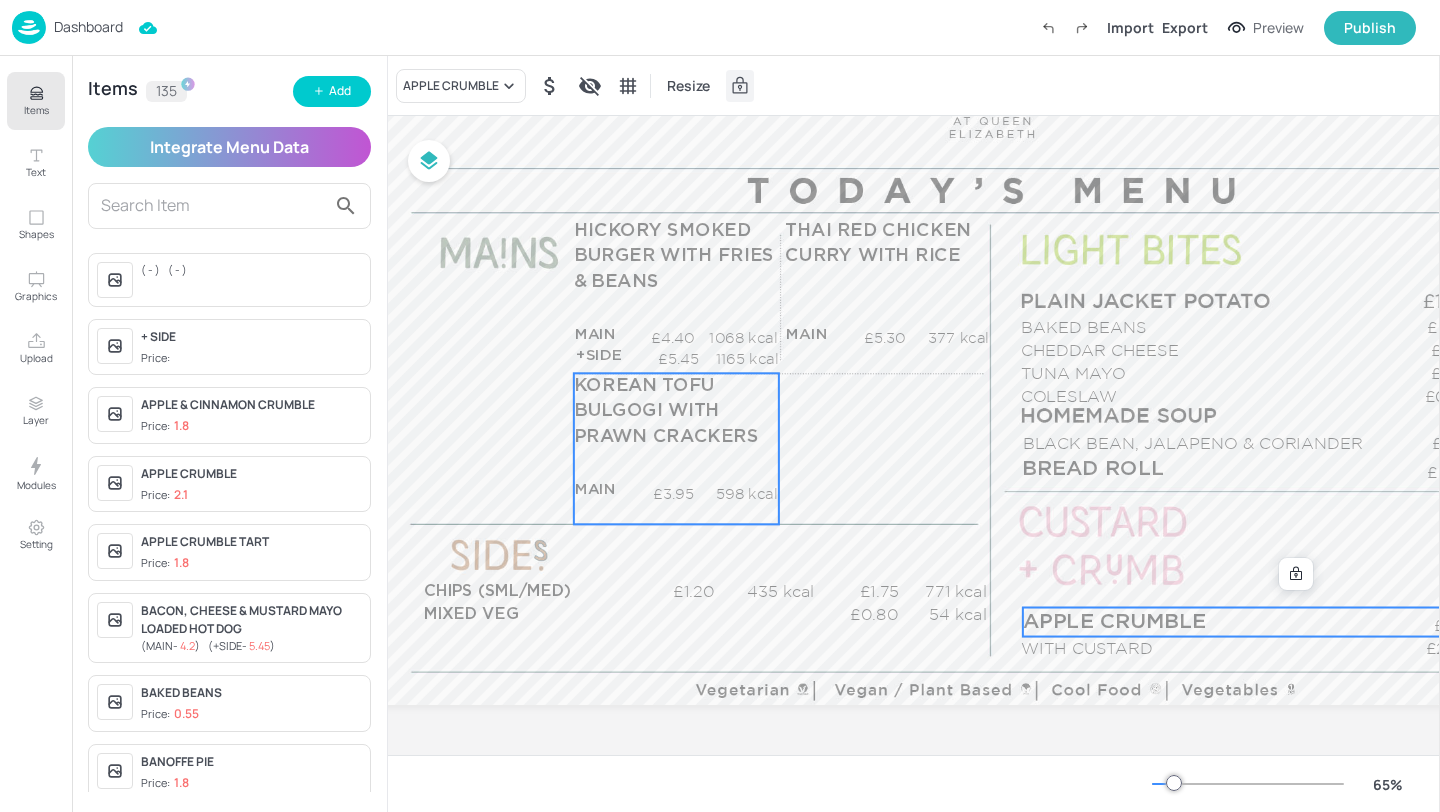 click on "KOREAN TOFU BULGOGI WITH PRAWN CRACKERS" at bounding box center [676, 411] 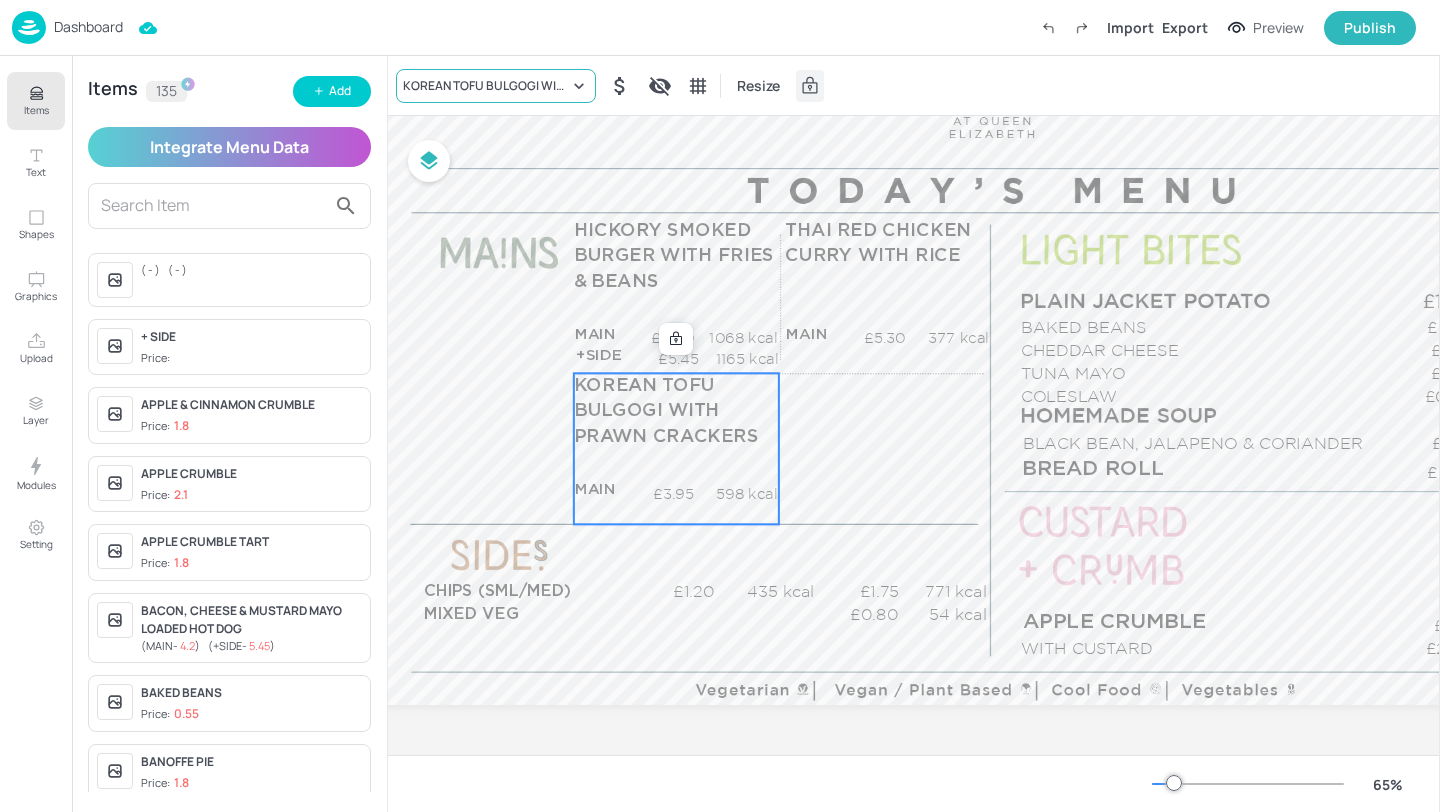 click on "KOREAN TOFU BULGOGI WITH PRAWN CRACKERS" at bounding box center (486, 86) 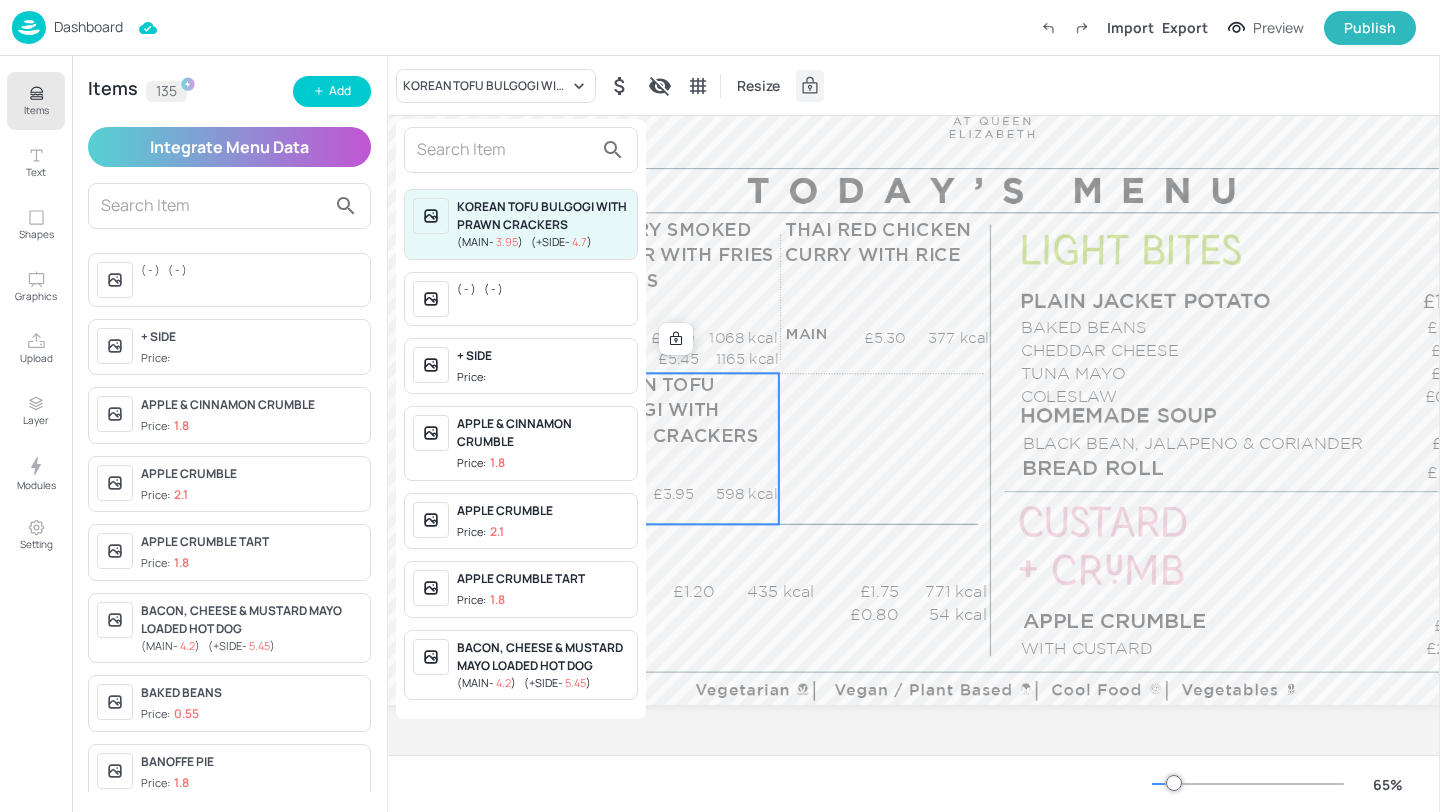 click at bounding box center (505, 150) 